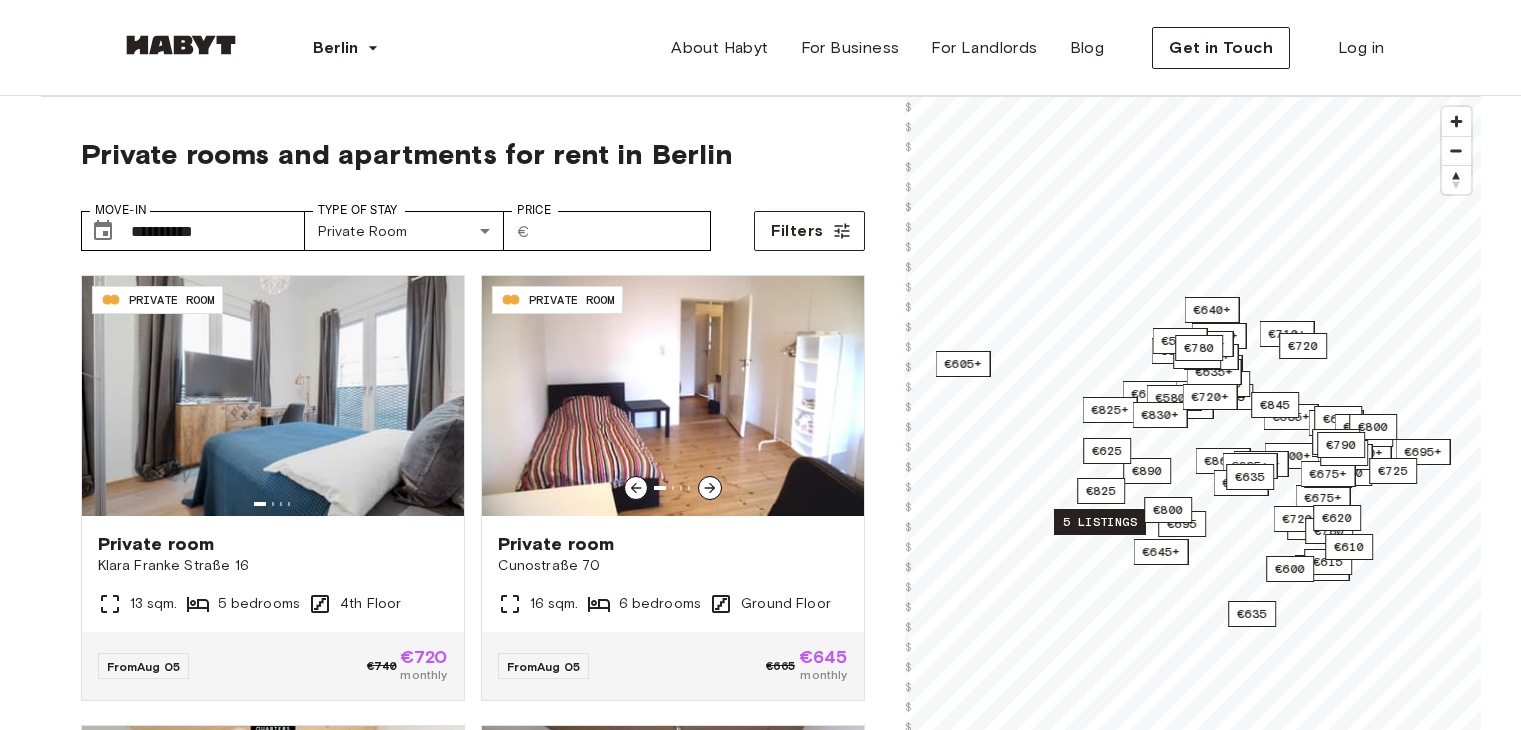 scroll, scrollTop: 0, scrollLeft: 0, axis: both 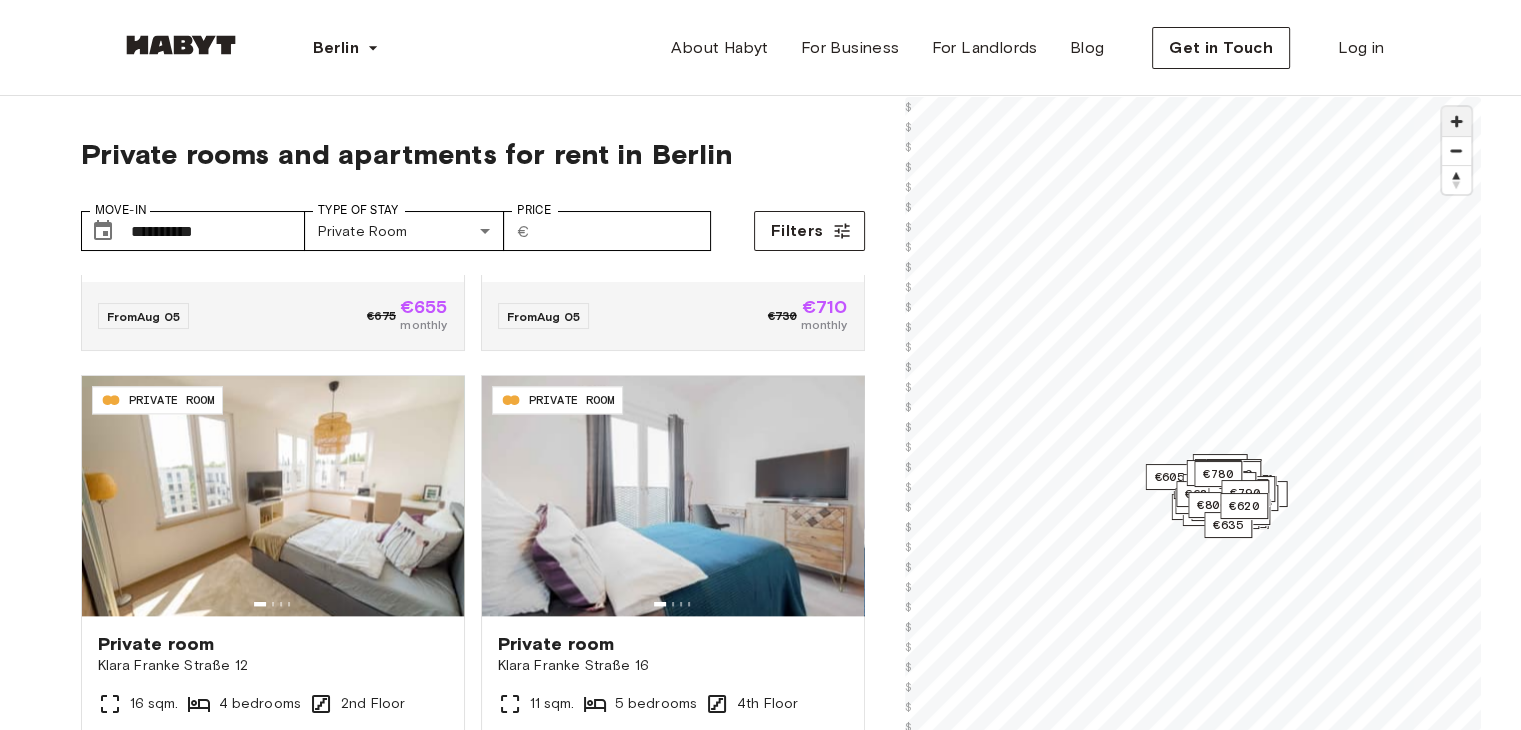 click at bounding box center [1456, 121] 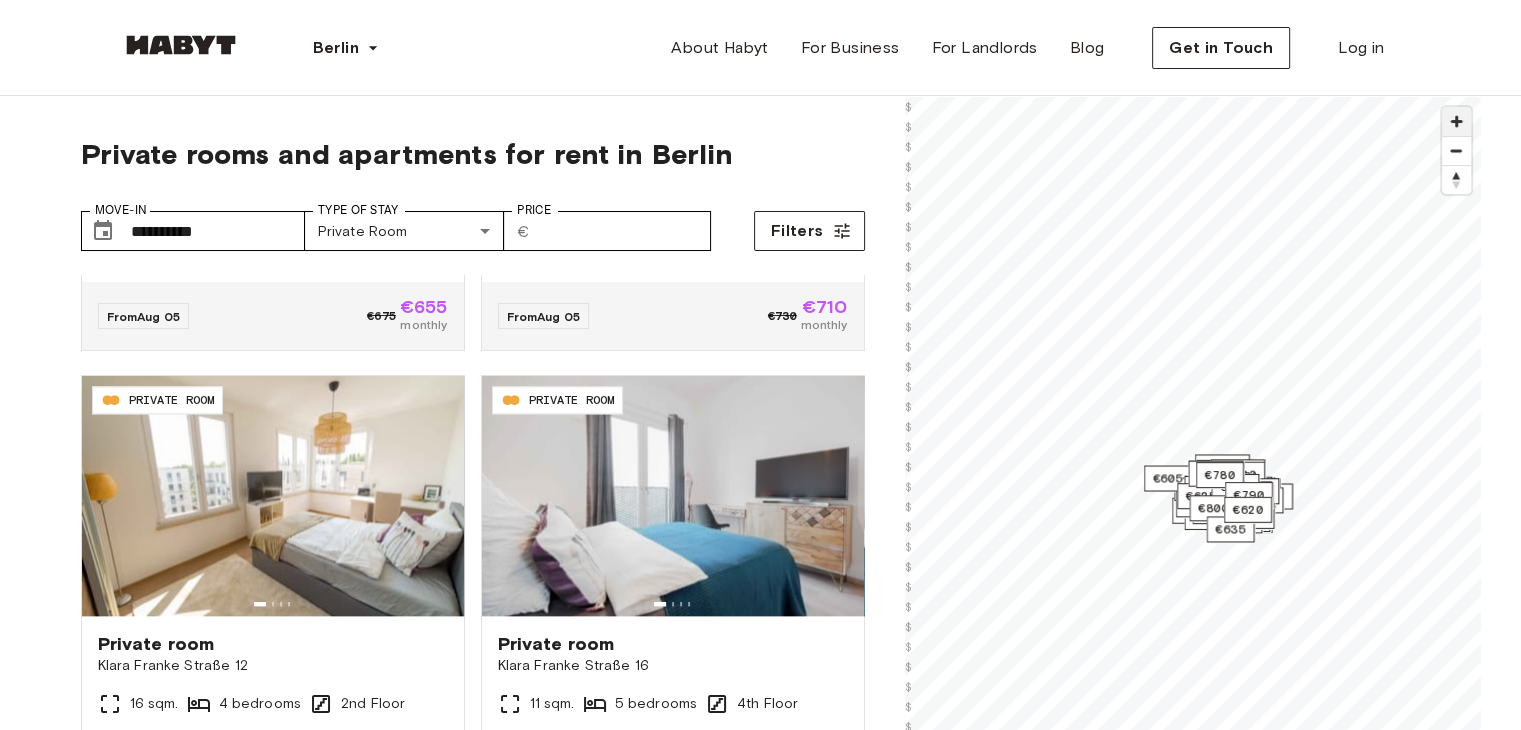 click at bounding box center [1456, 121] 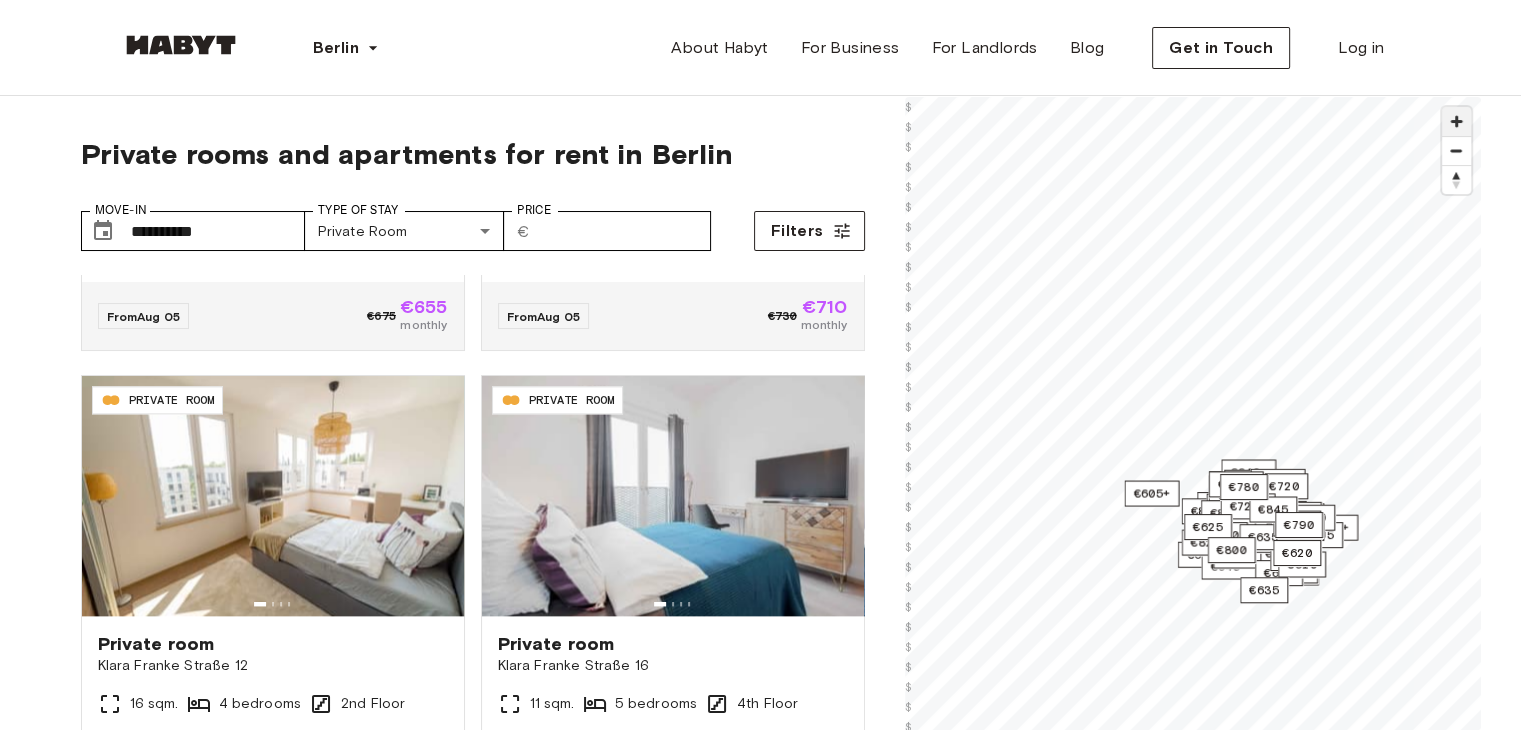 click at bounding box center [1456, 121] 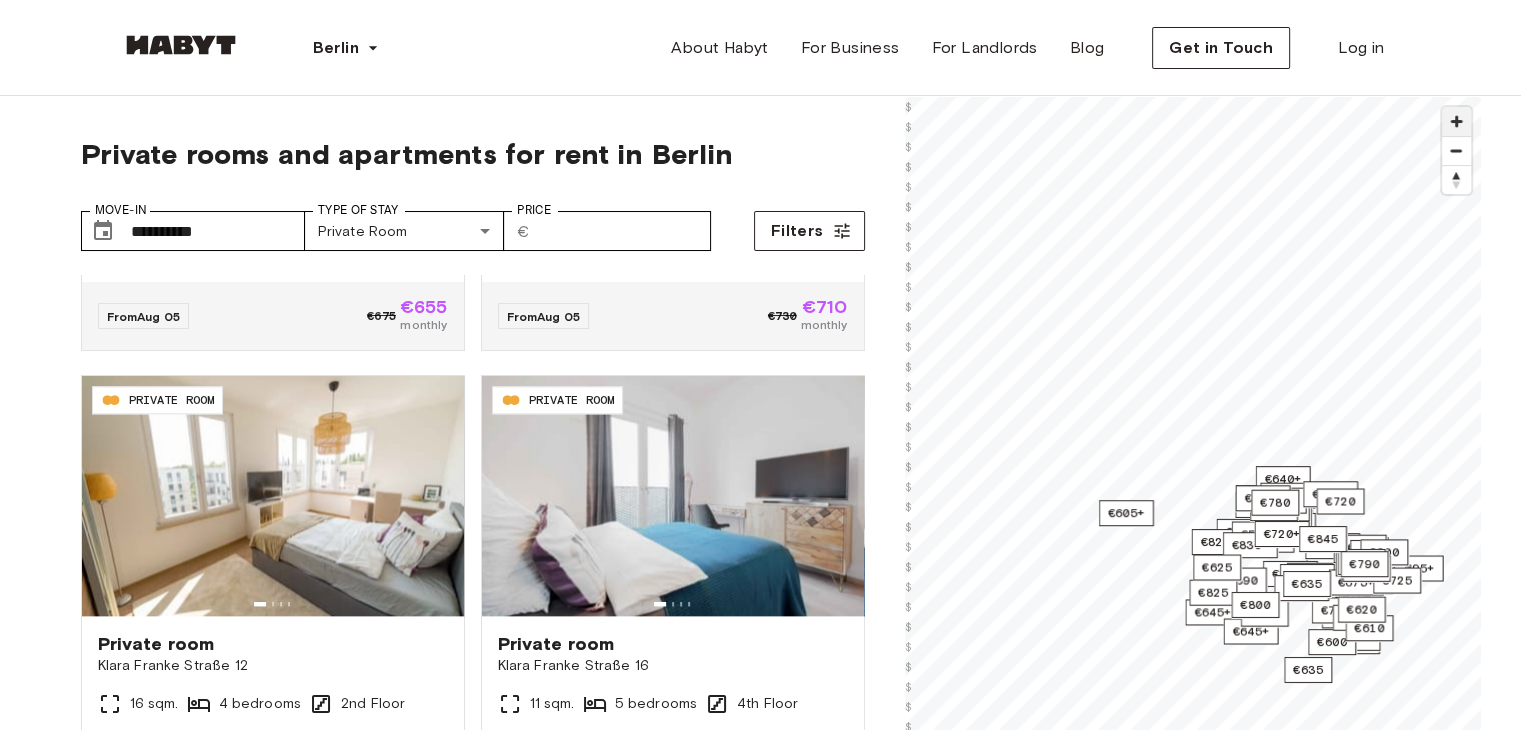 click at bounding box center [1456, 121] 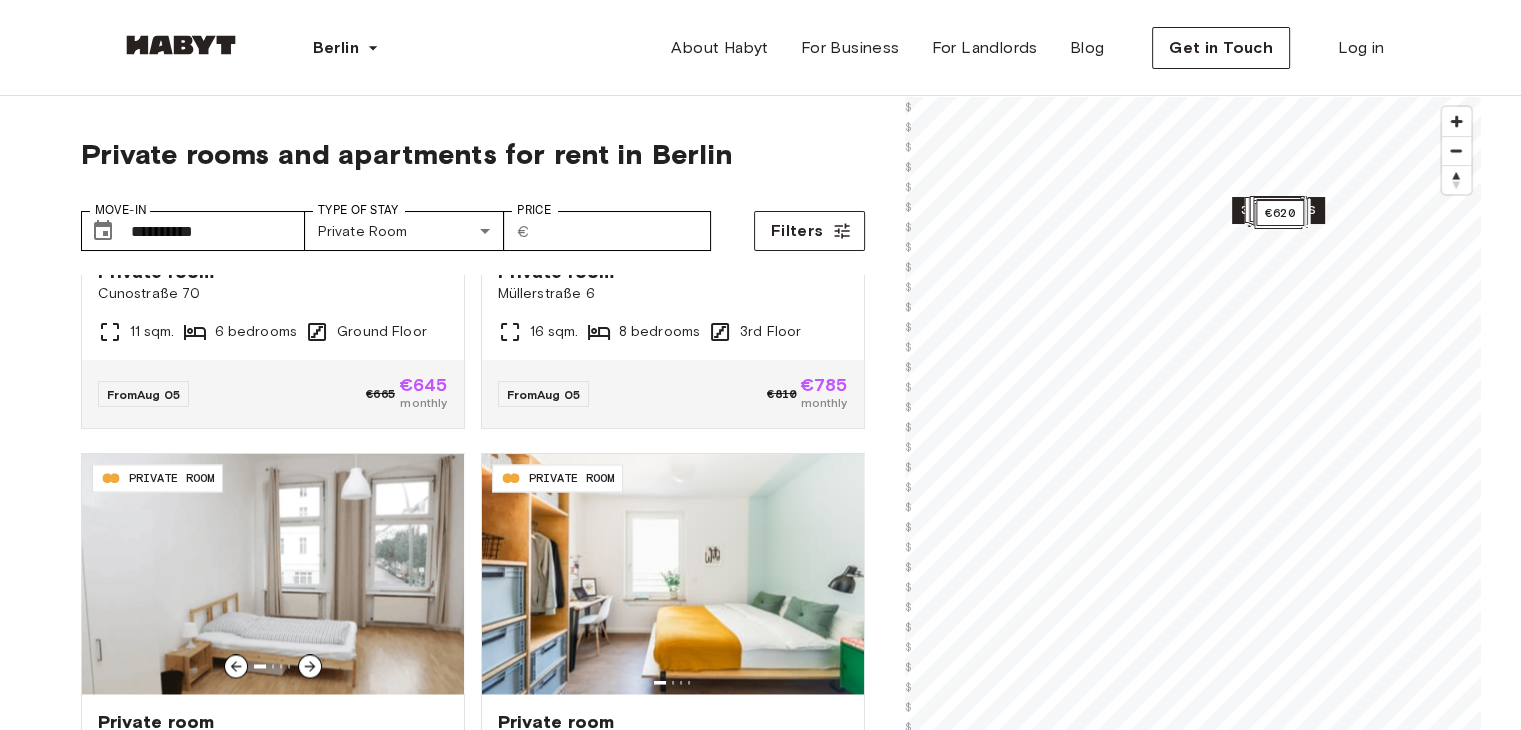 scroll, scrollTop: 3434, scrollLeft: 0, axis: vertical 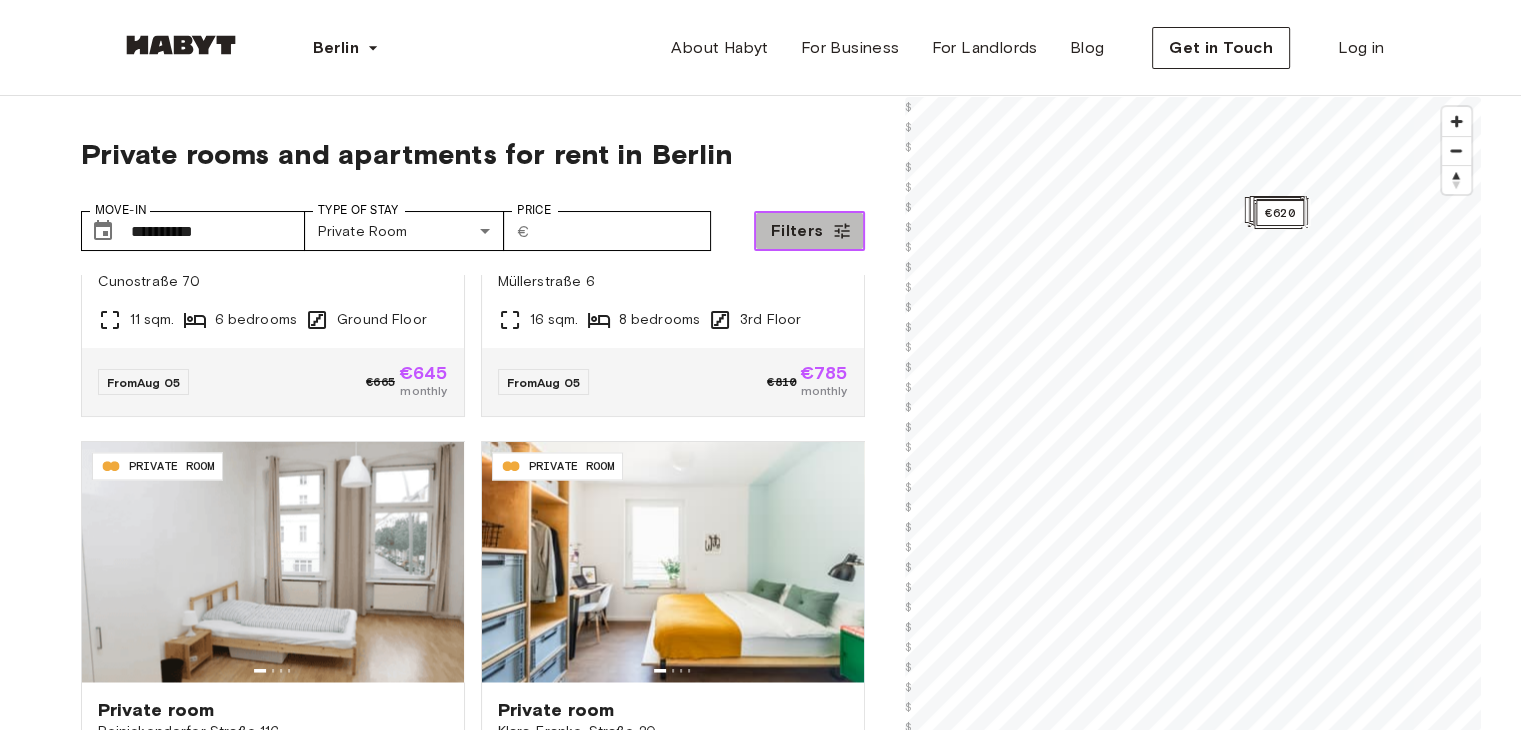 click on "Filters" at bounding box center [809, 231] 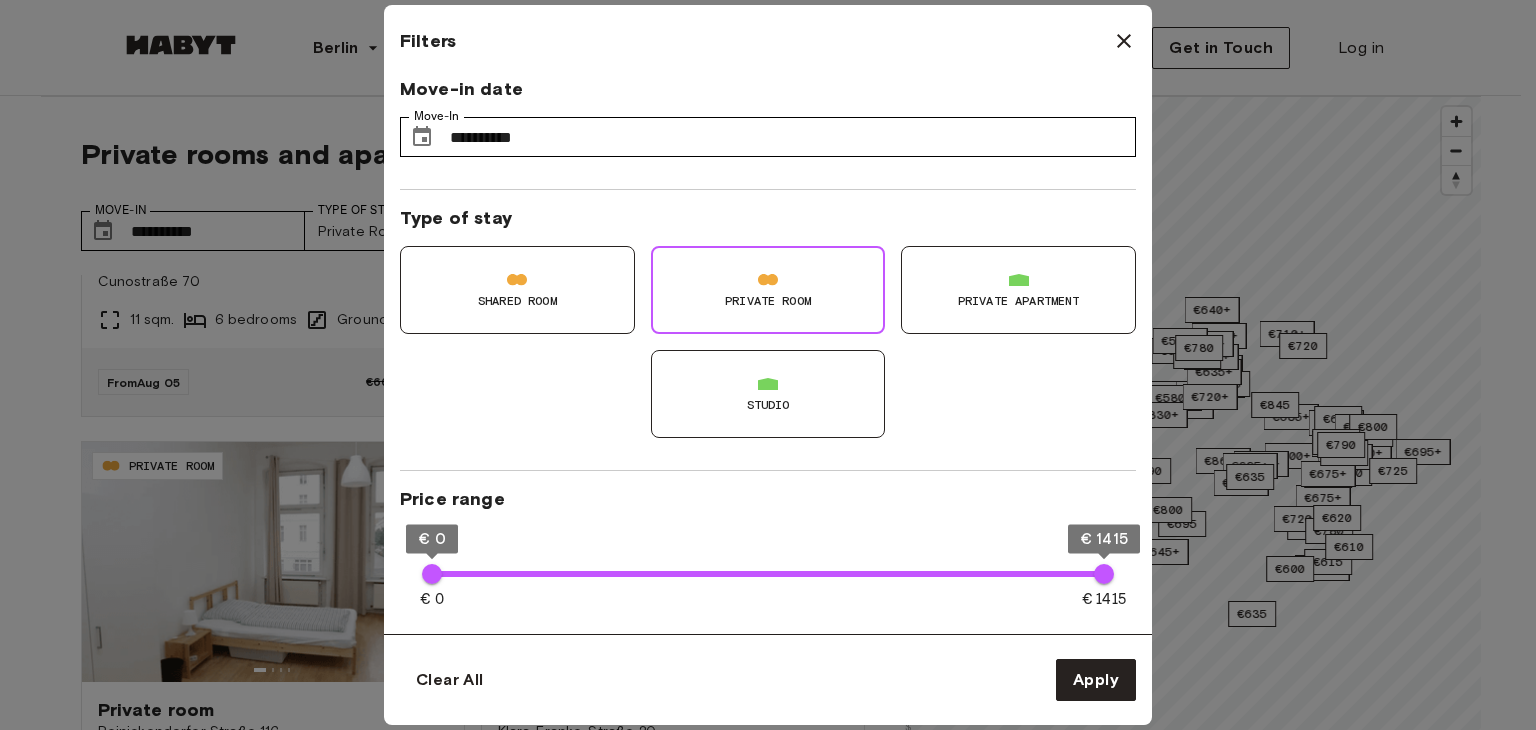 type on "***" 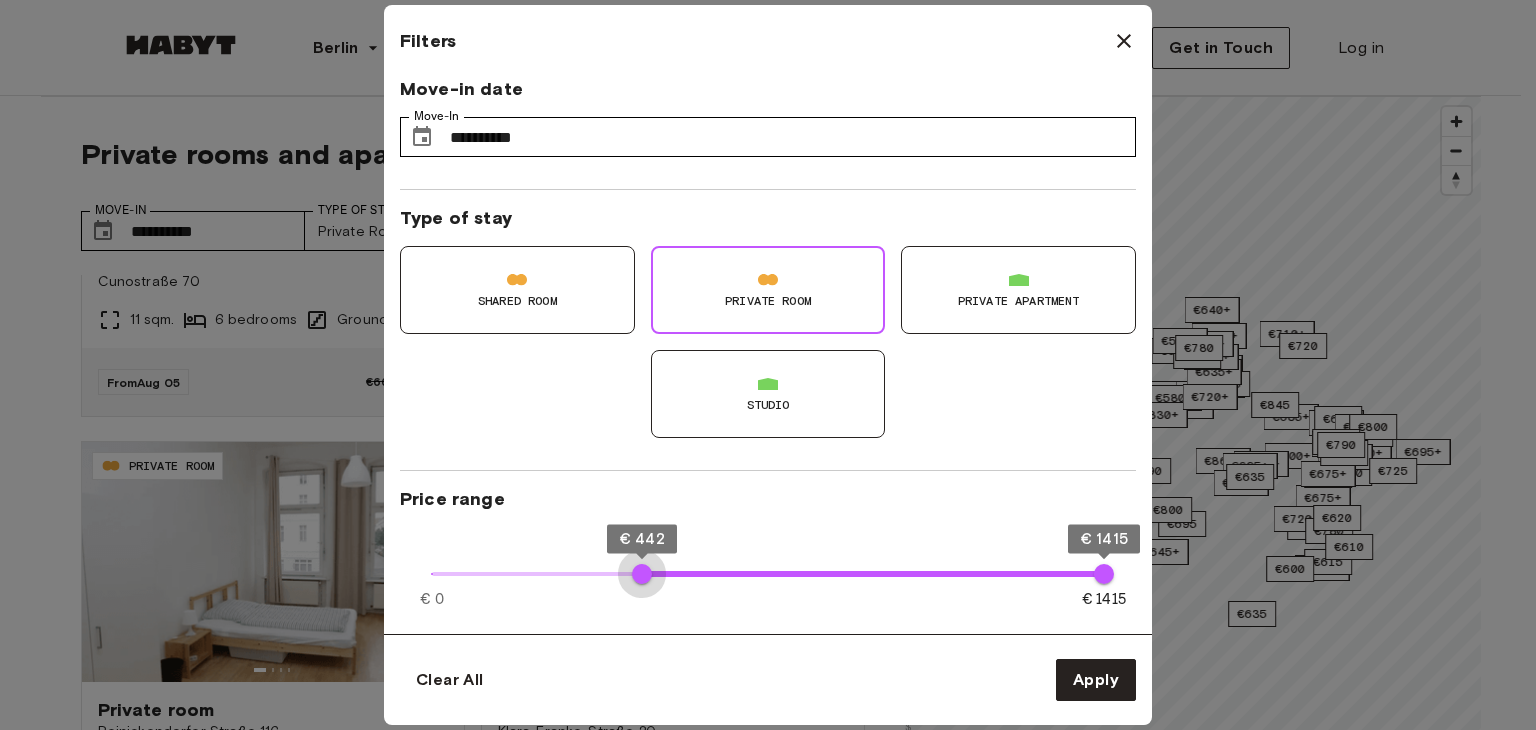 click on "€ 0 € 1415 € 442 € 1415" at bounding box center (768, 574) 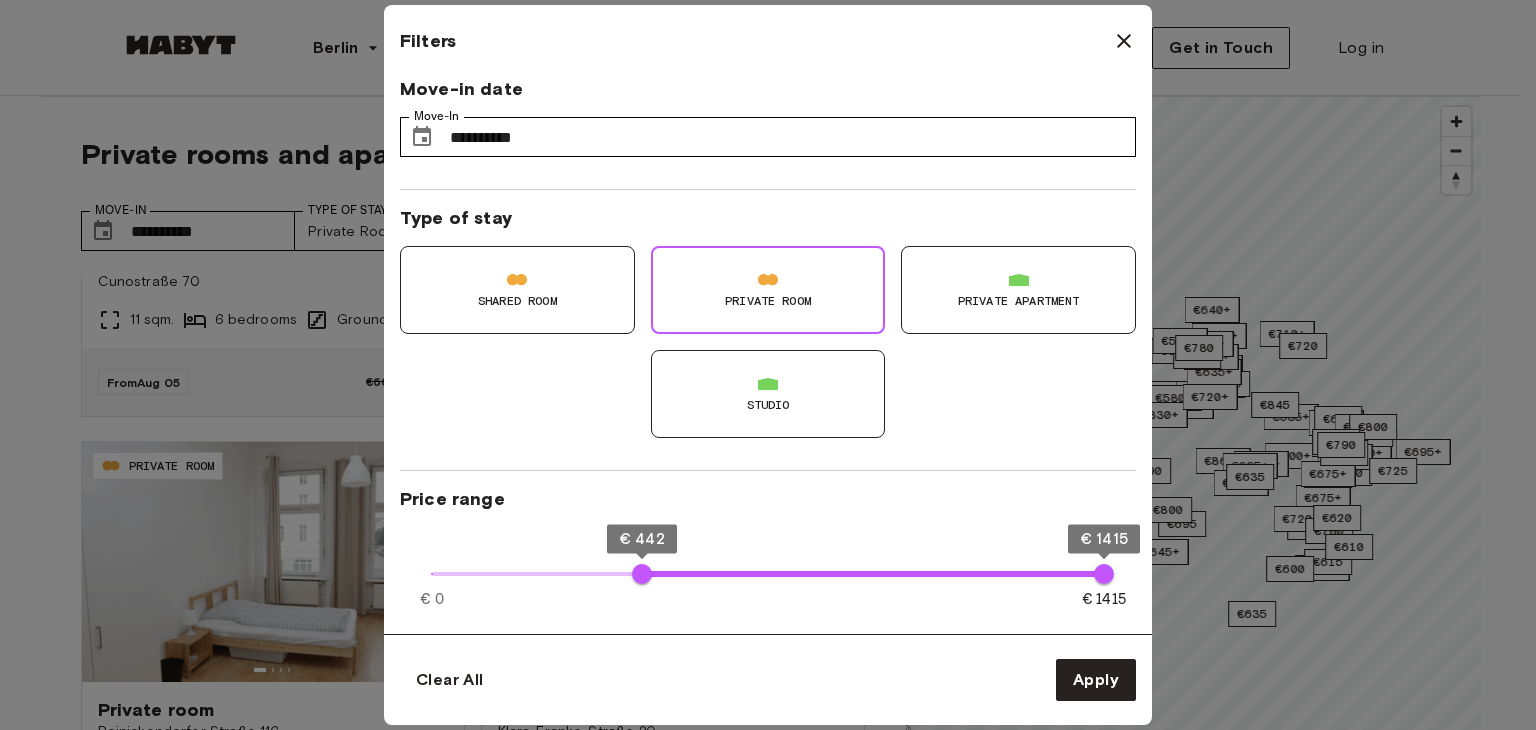 type on "**" 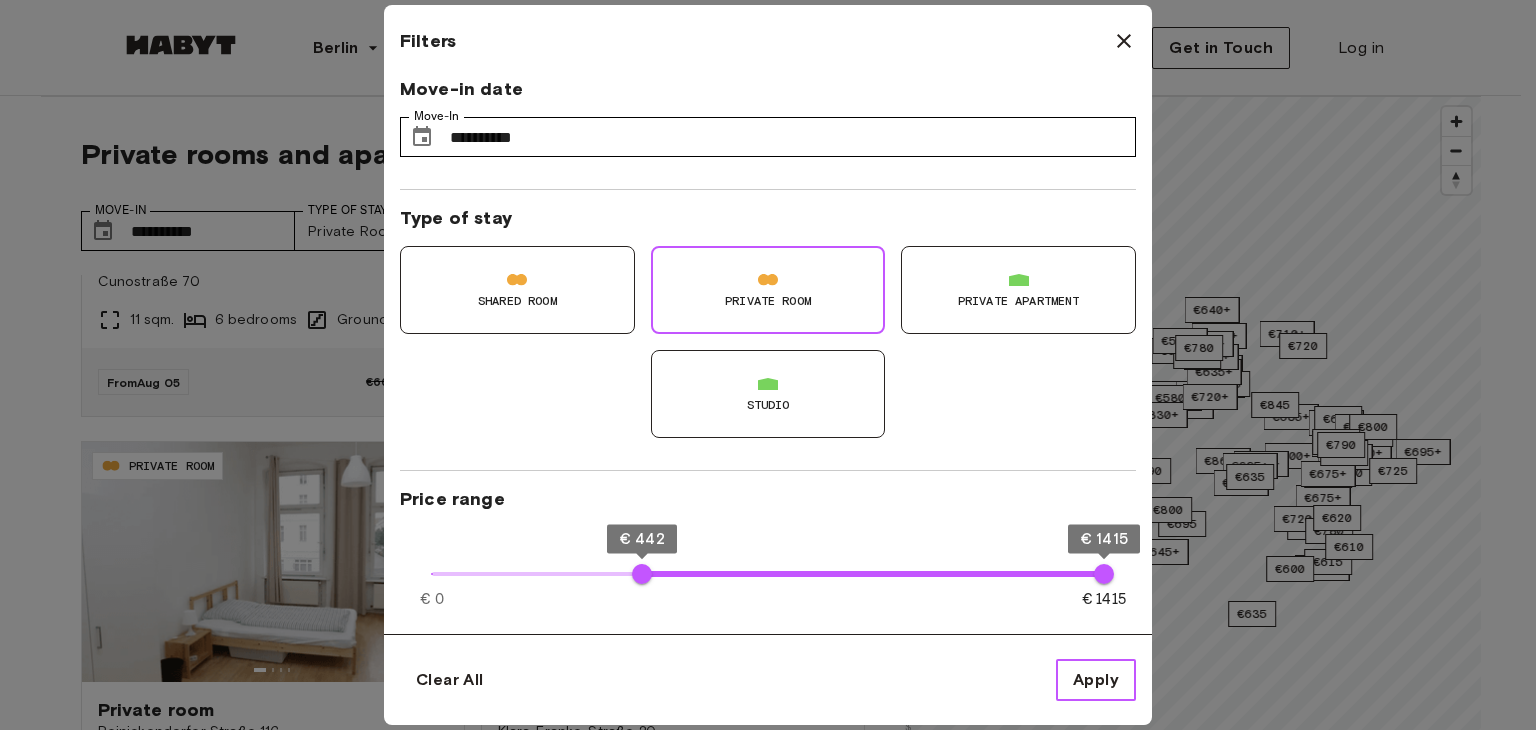 click on "Apply" at bounding box center (1096, 680) 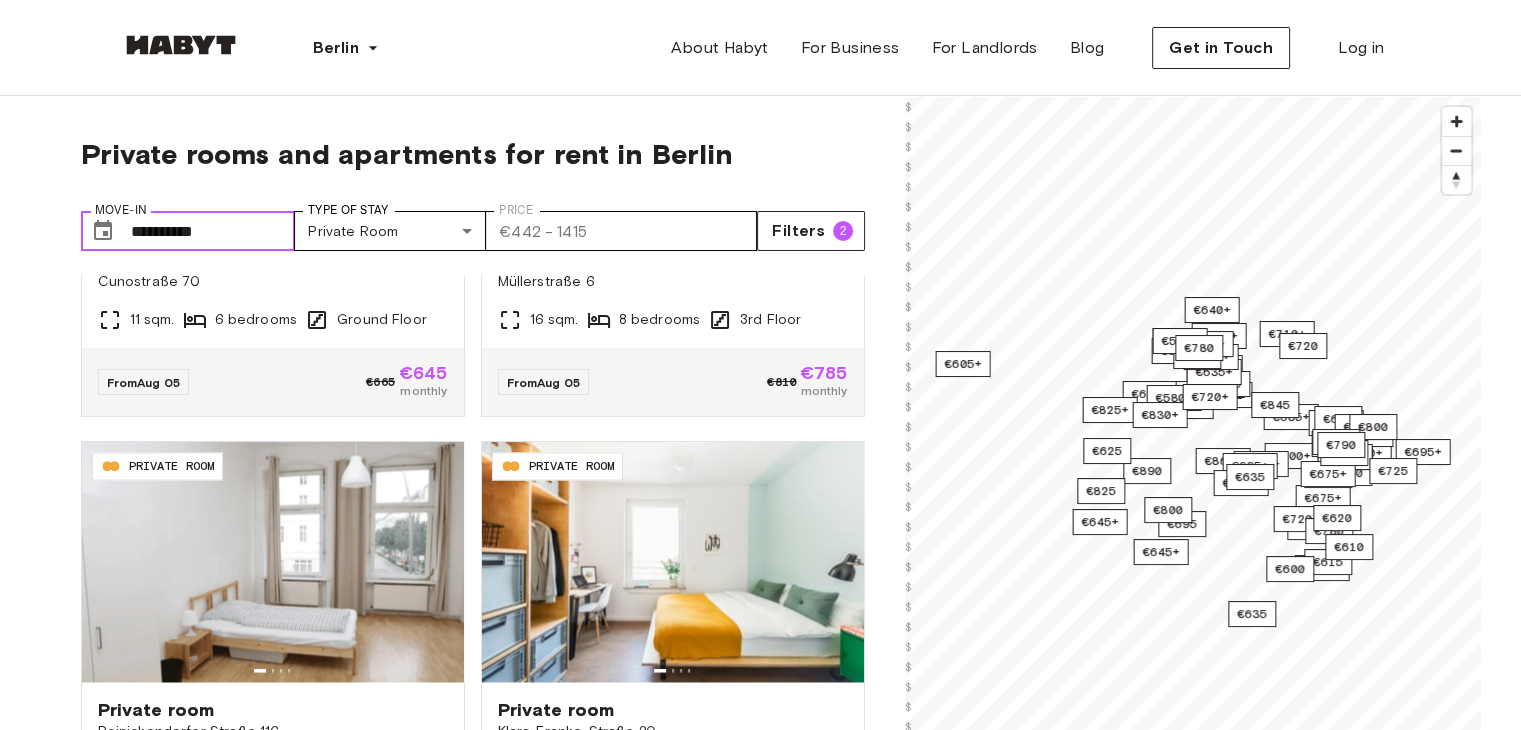 click on "**********" at bounding box center [213, 231] 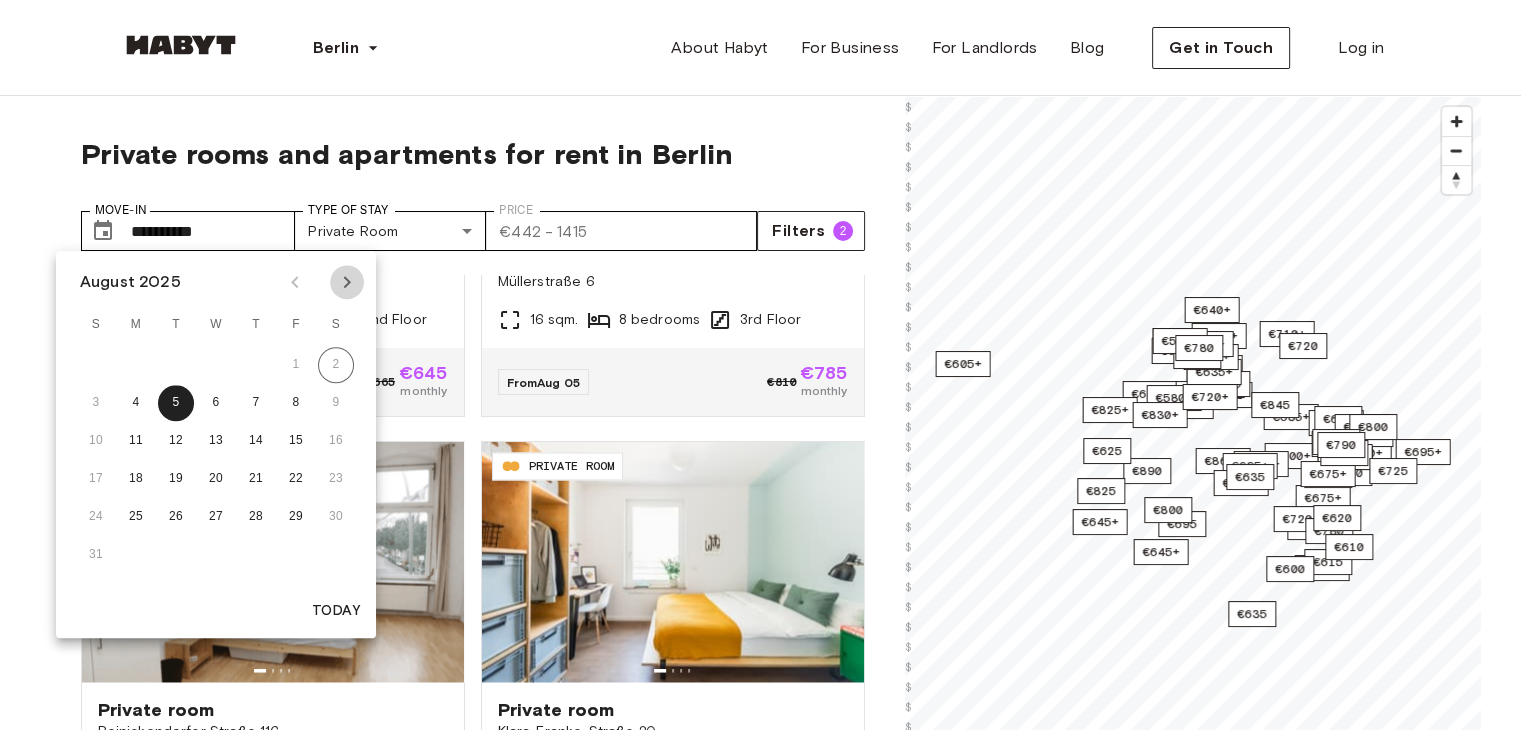 click 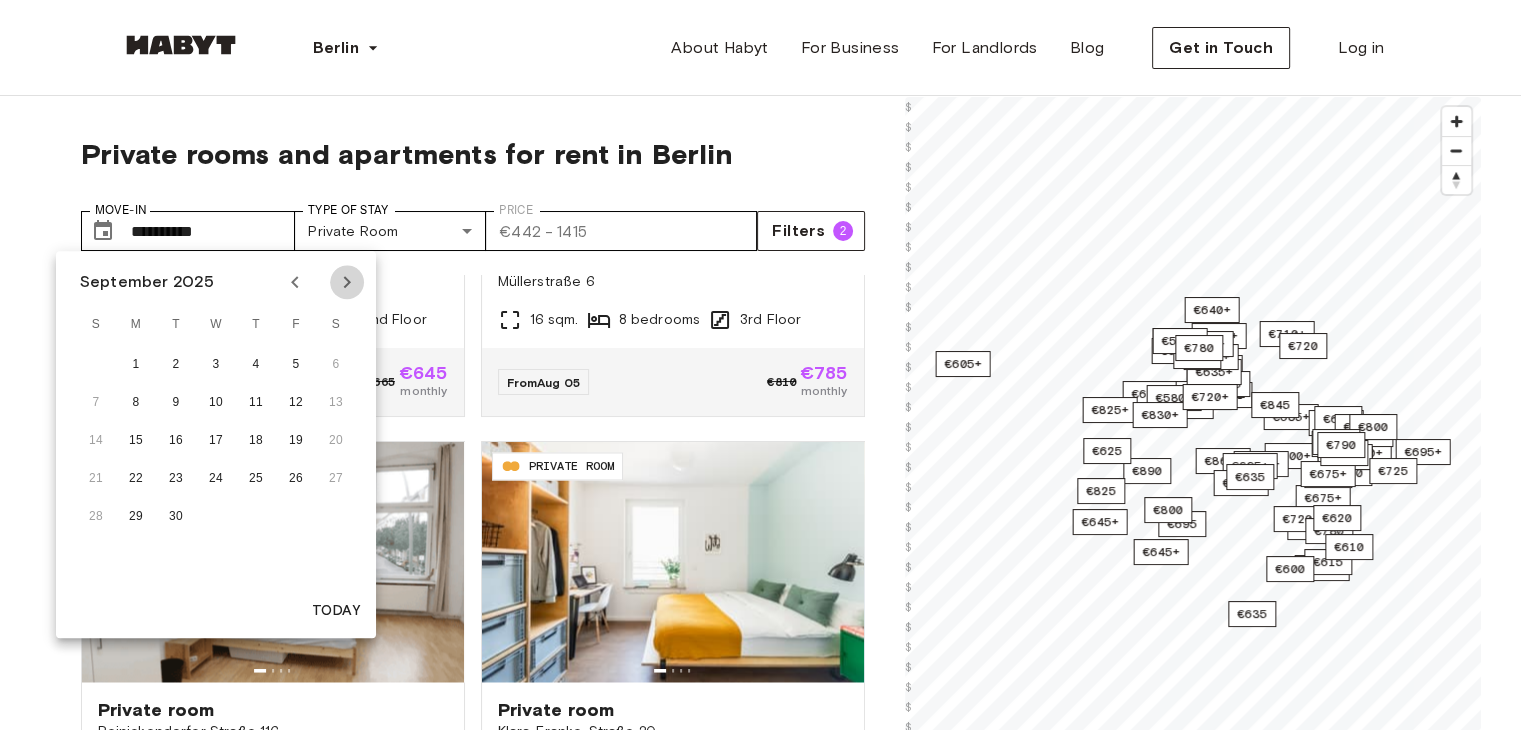 click 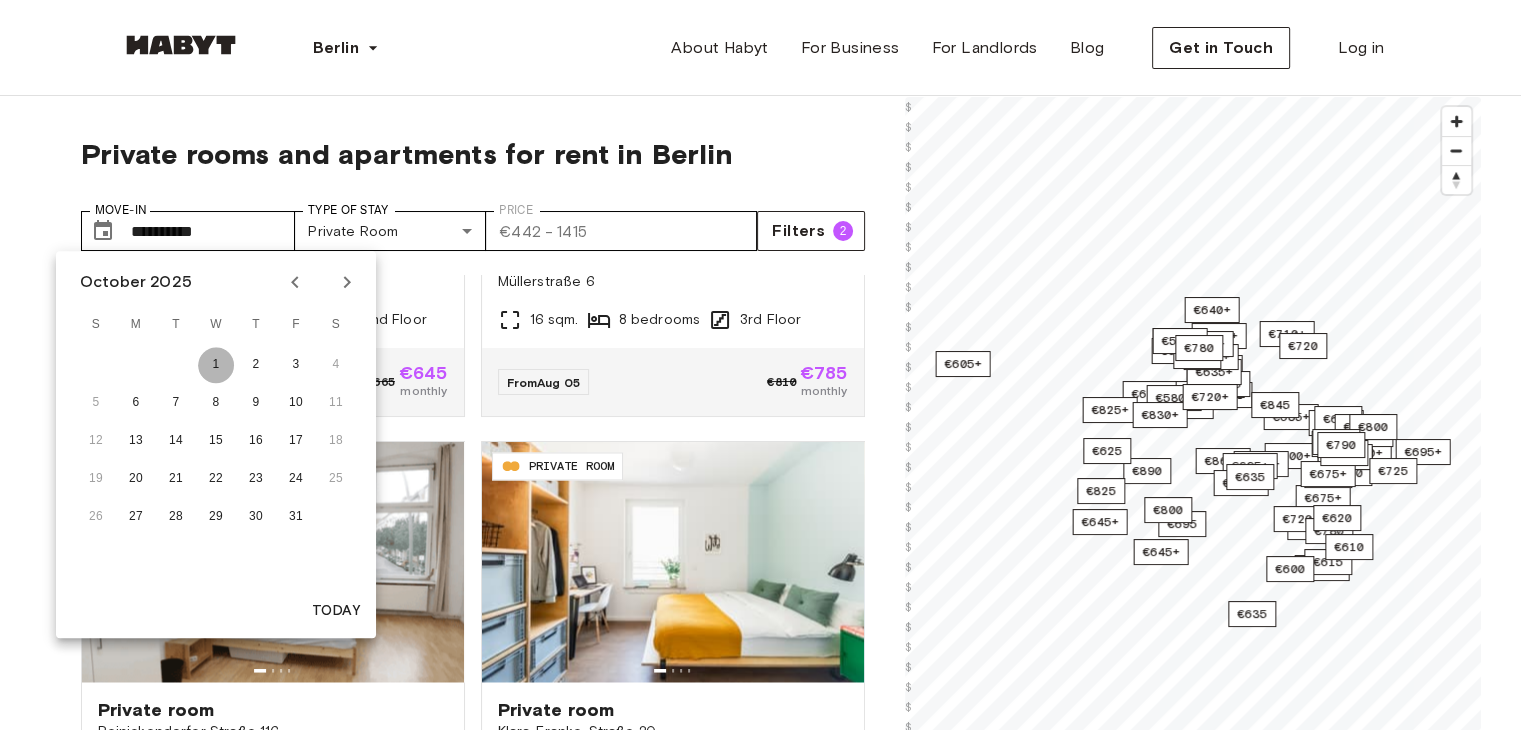 click on "1" at bounding box center (216, 365) 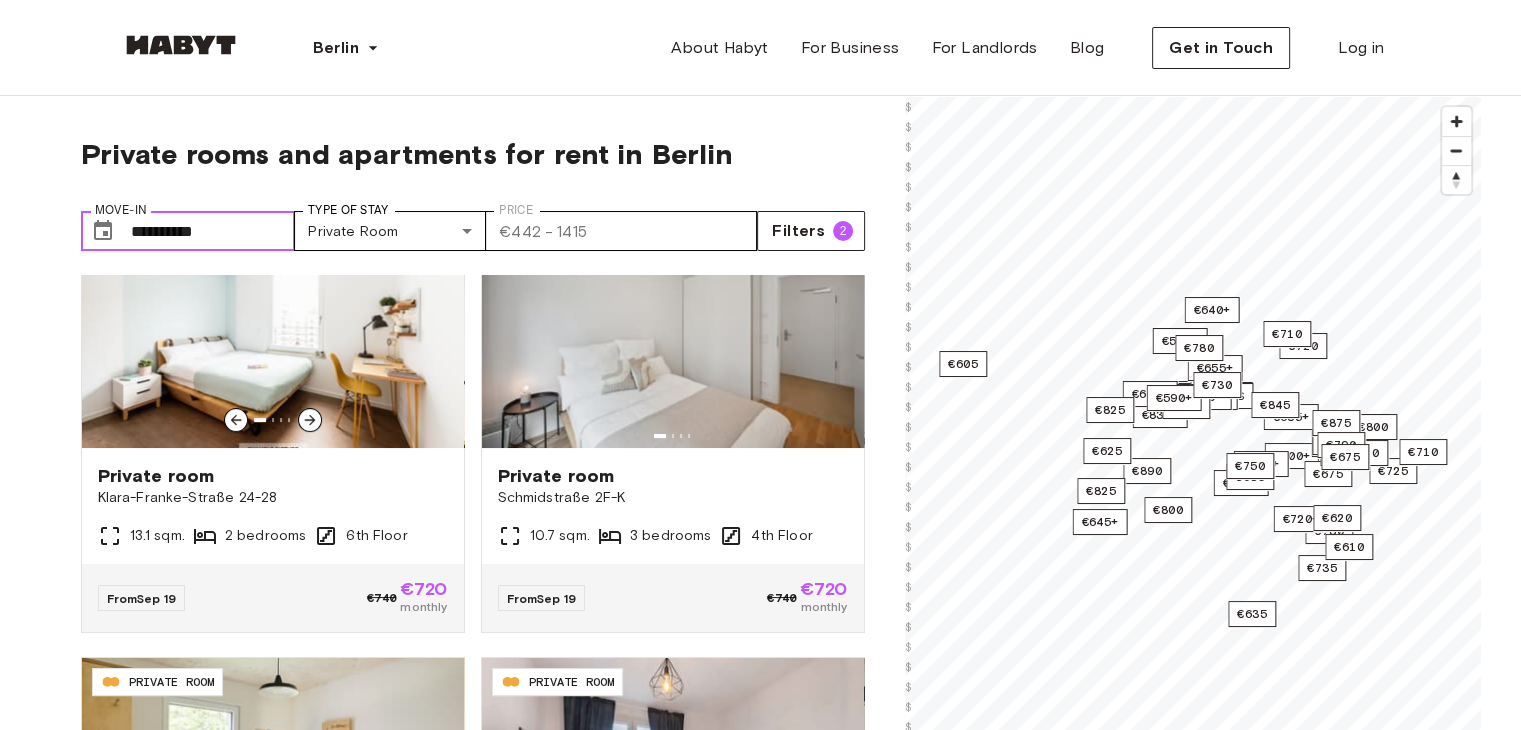 scroll, scrollTop: 520, scrollLeft: 0, axis: vertical 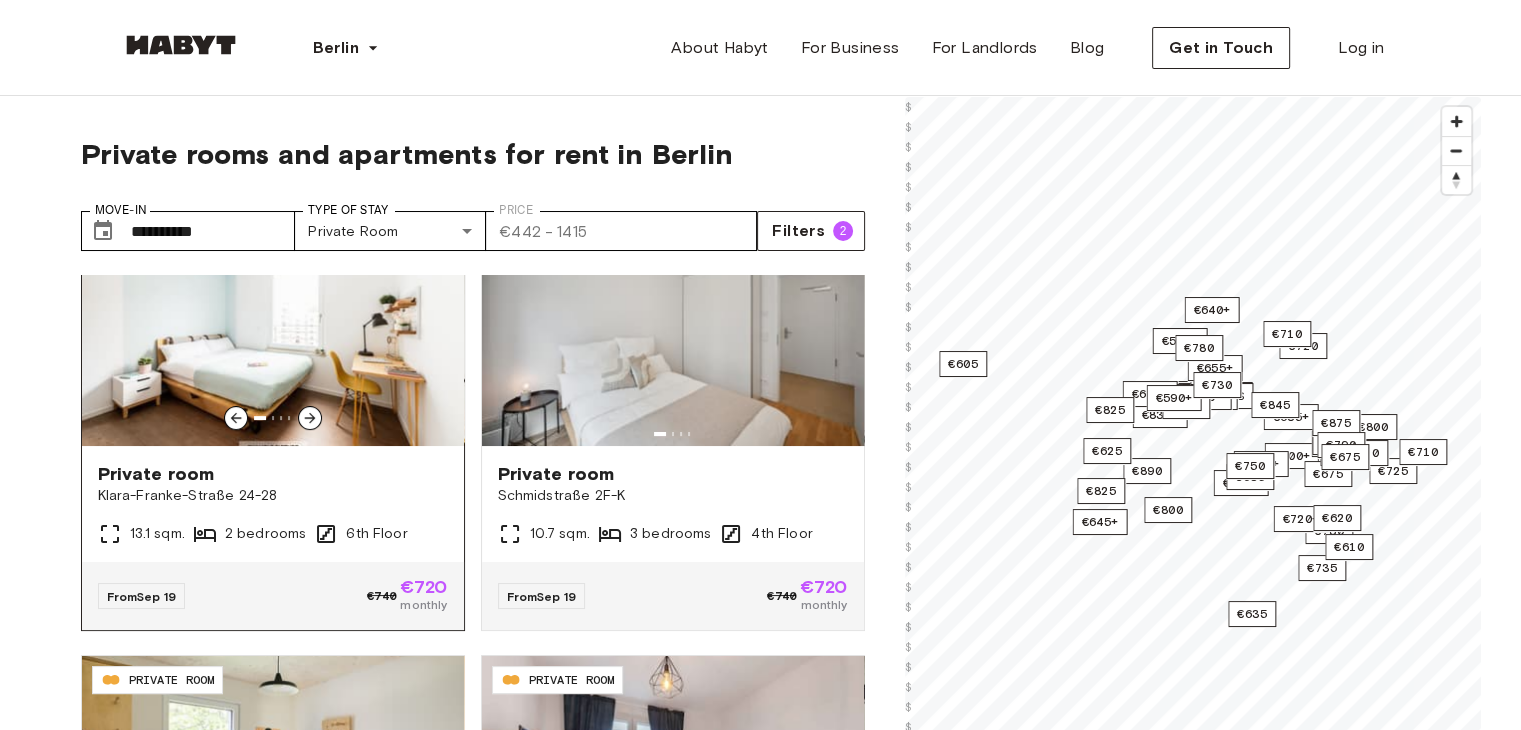 click on "From  Sep 19 €740 €720 monthly" at bounding box center [273, 596] 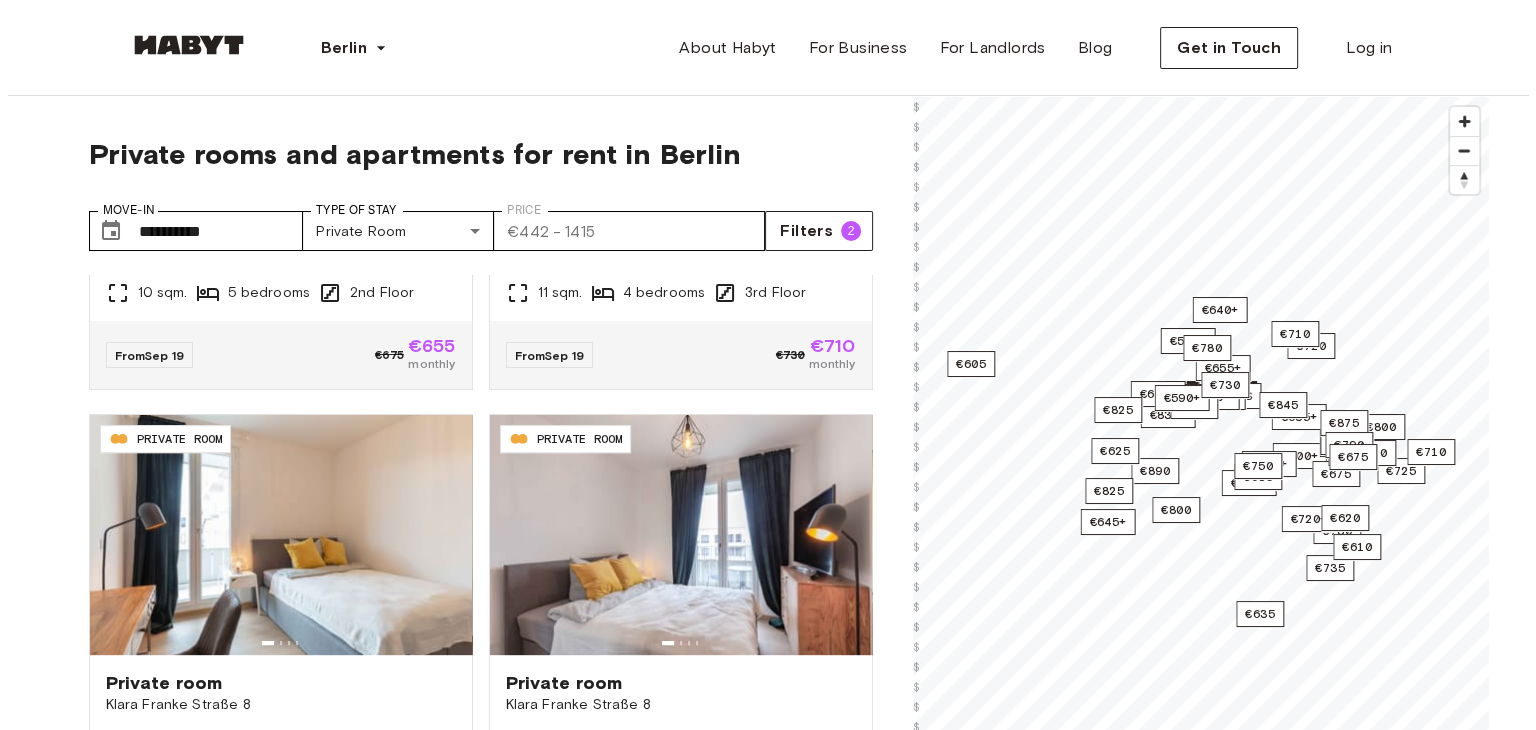 scroll, scrollTop: 1226, scrollLeft: 0, axis: vertical 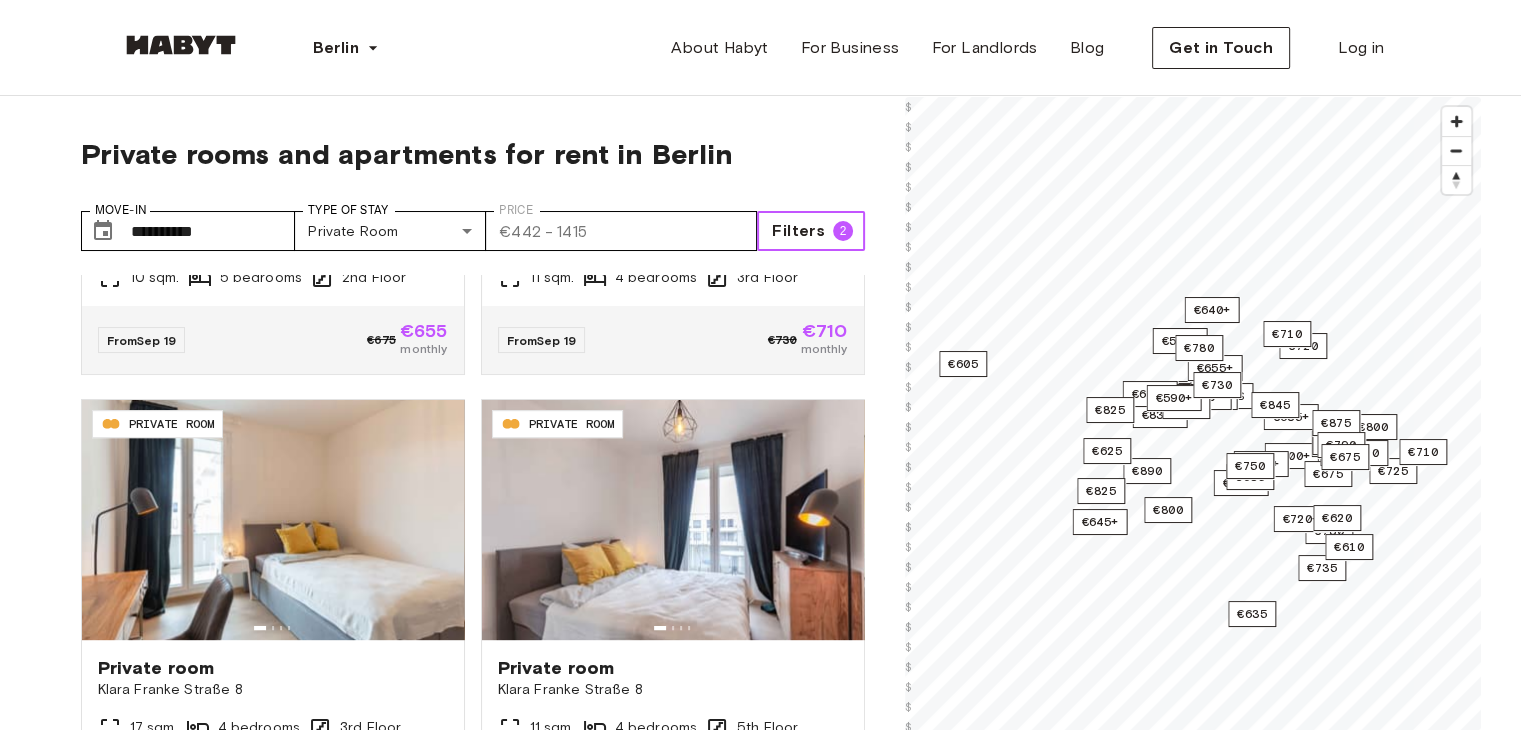 click on "Filters" at bounding box center (798, 231) 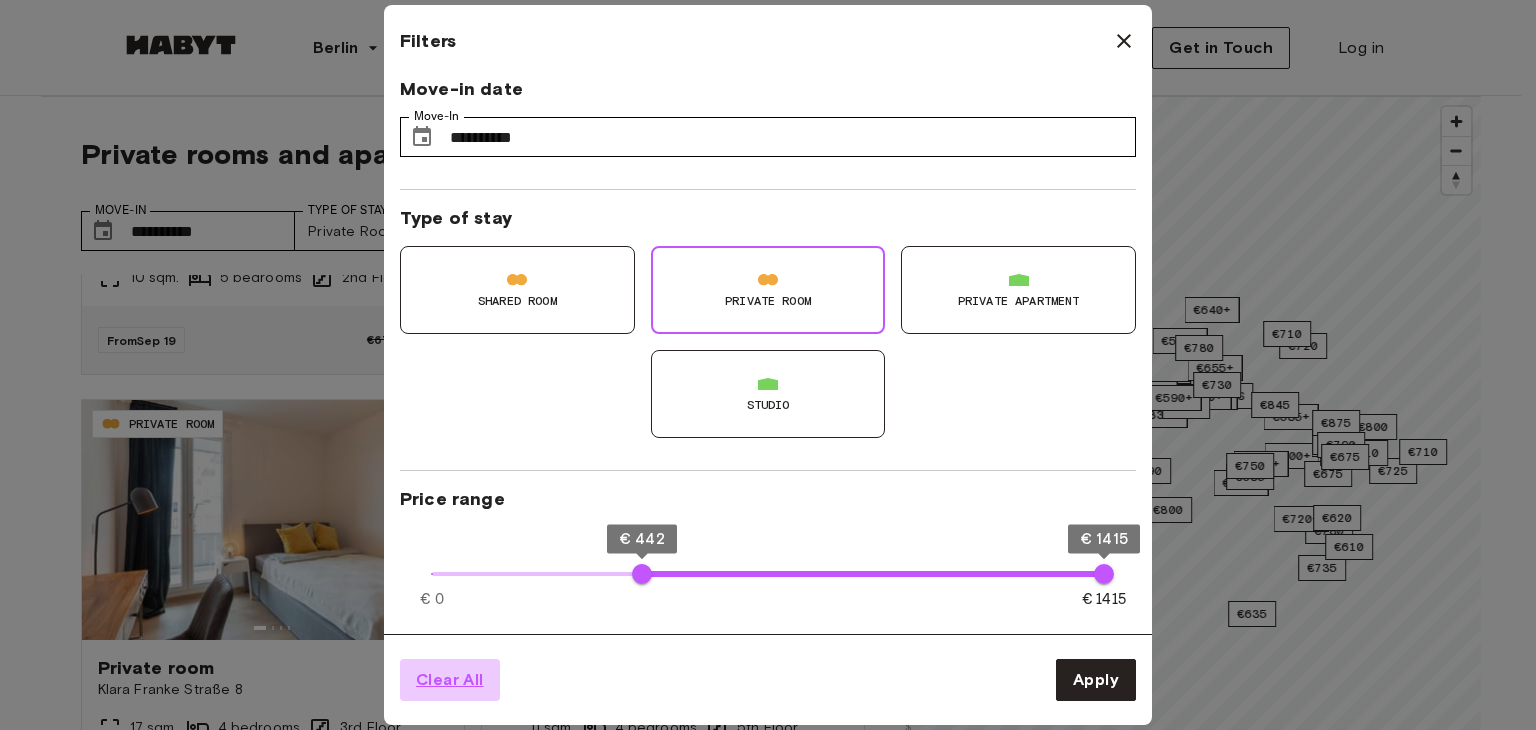 click on "Clear All" at bounding box center (450, 680) 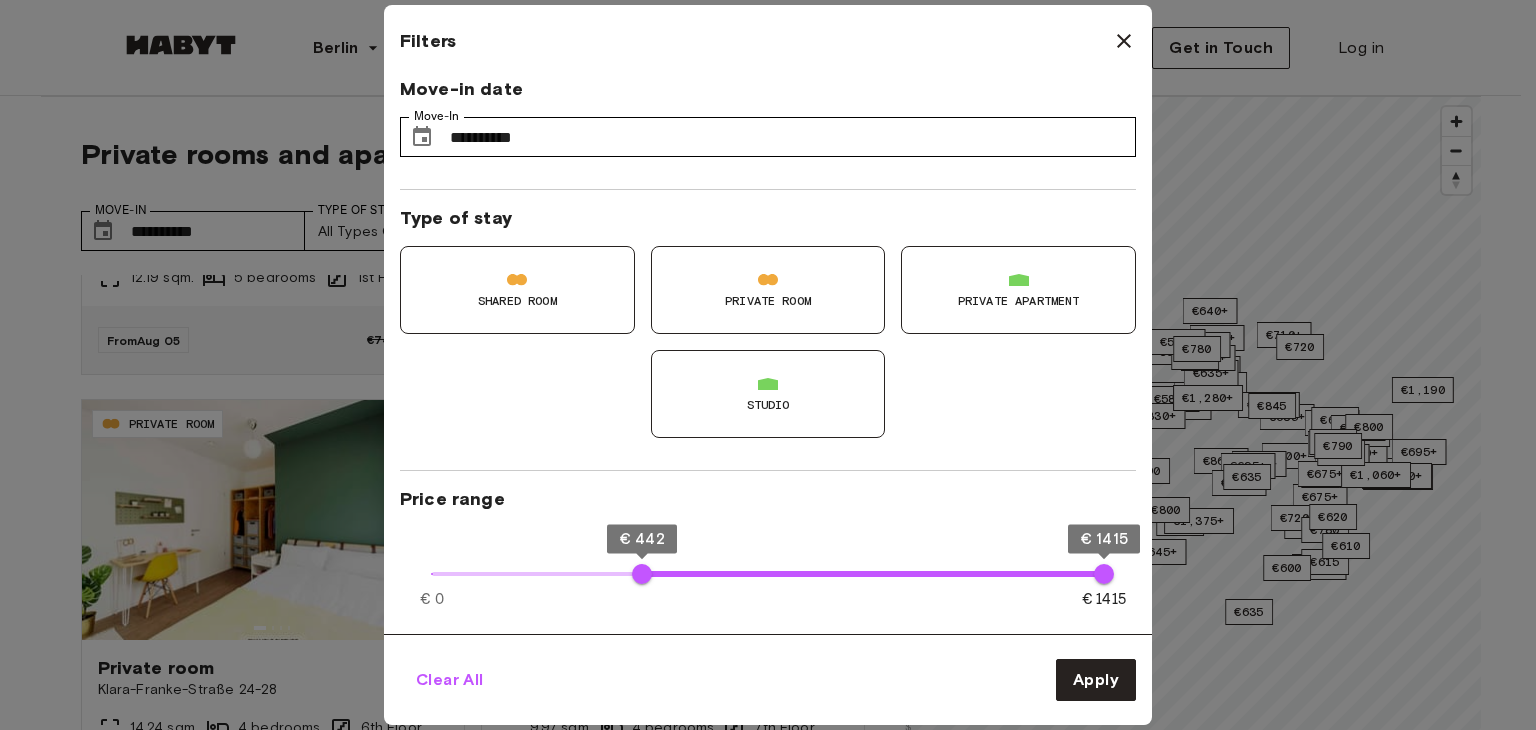 type on "**" 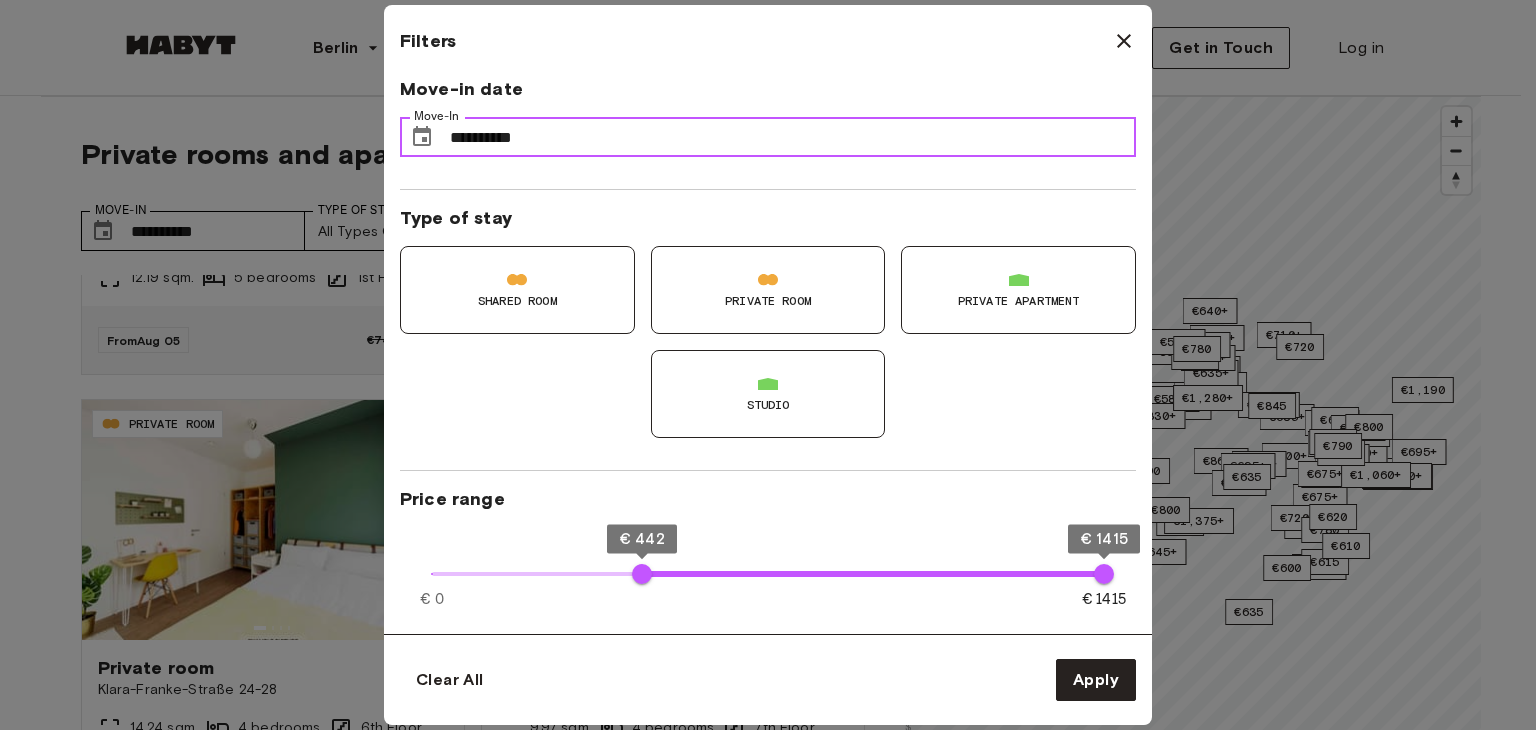 click on "**********" at bounding box center (793, 137) 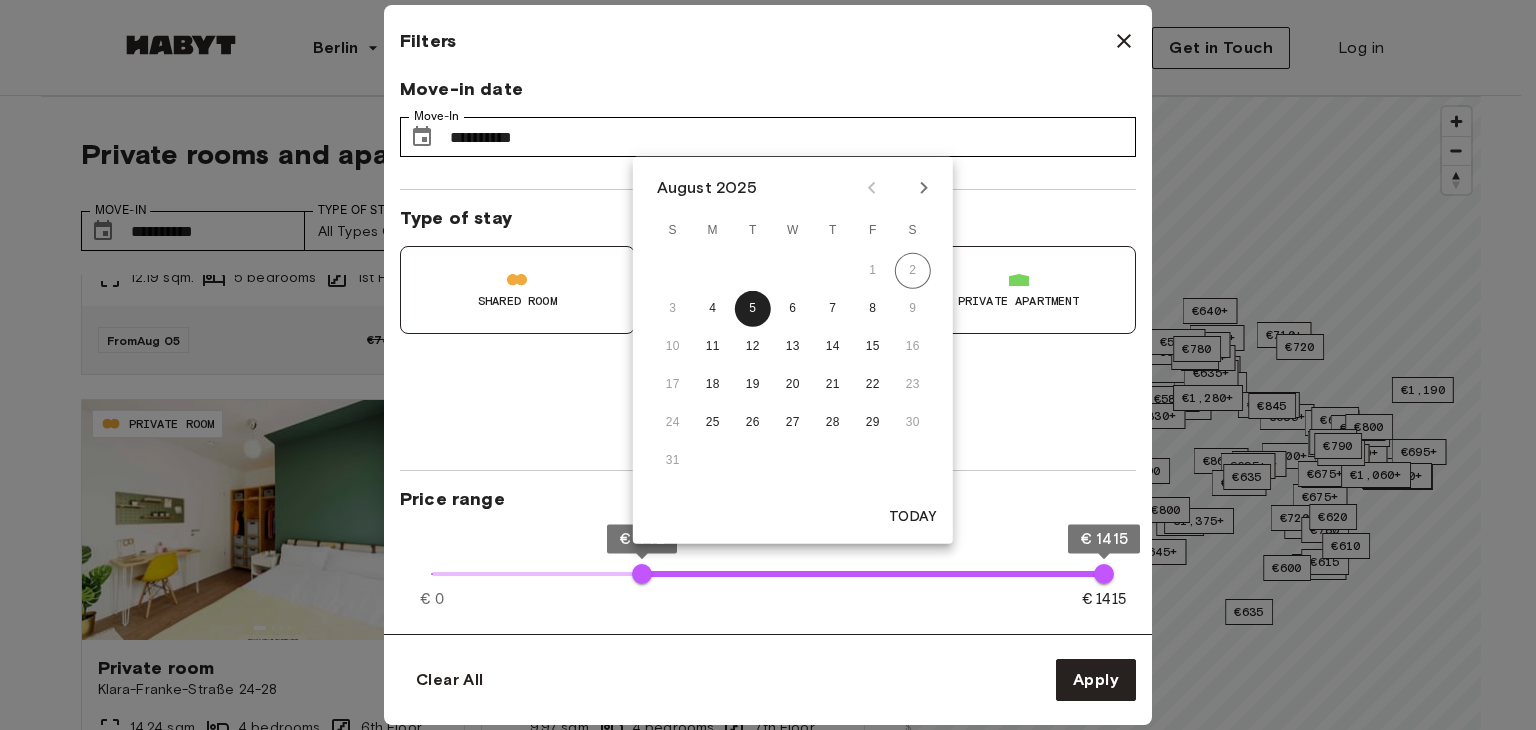 click at bounding box center [898, 188] 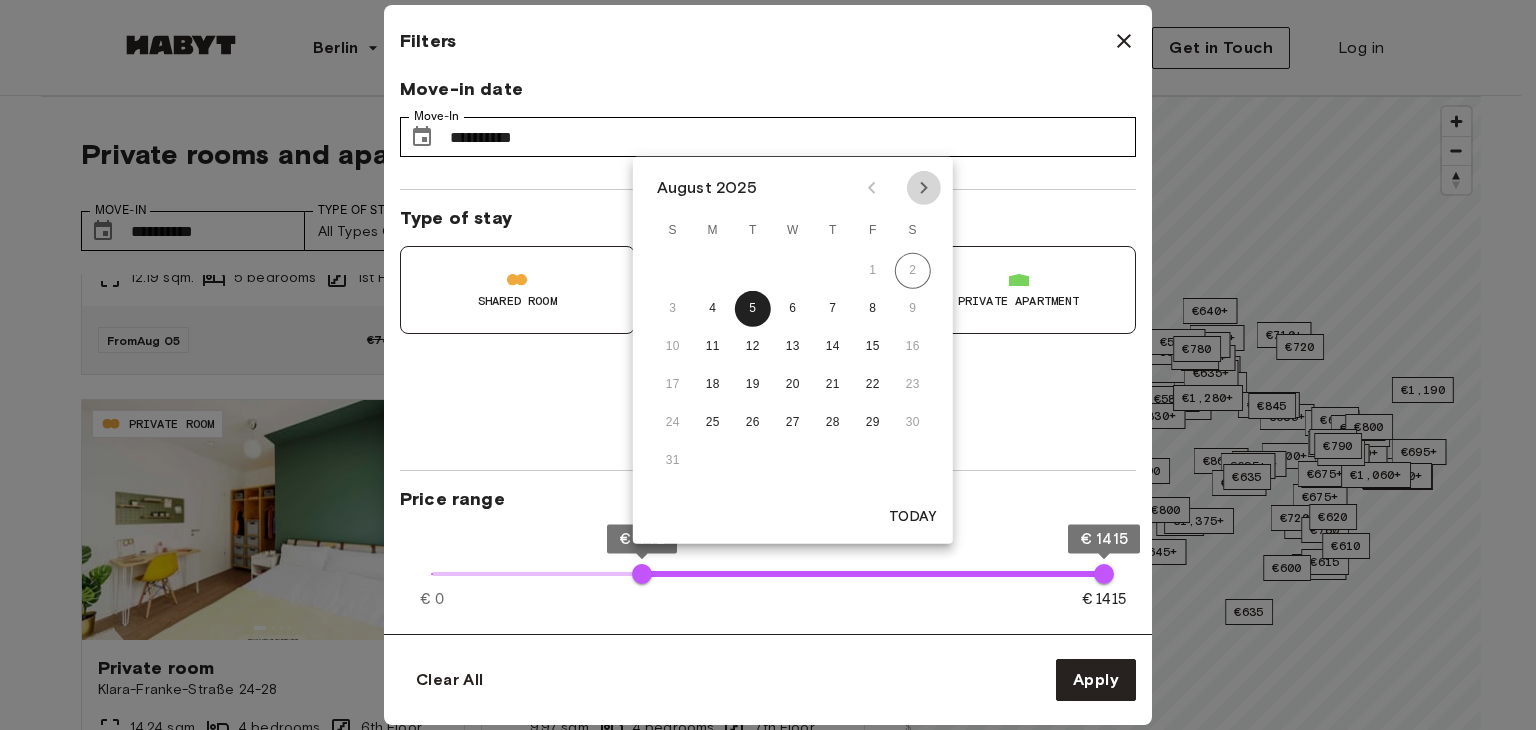 click 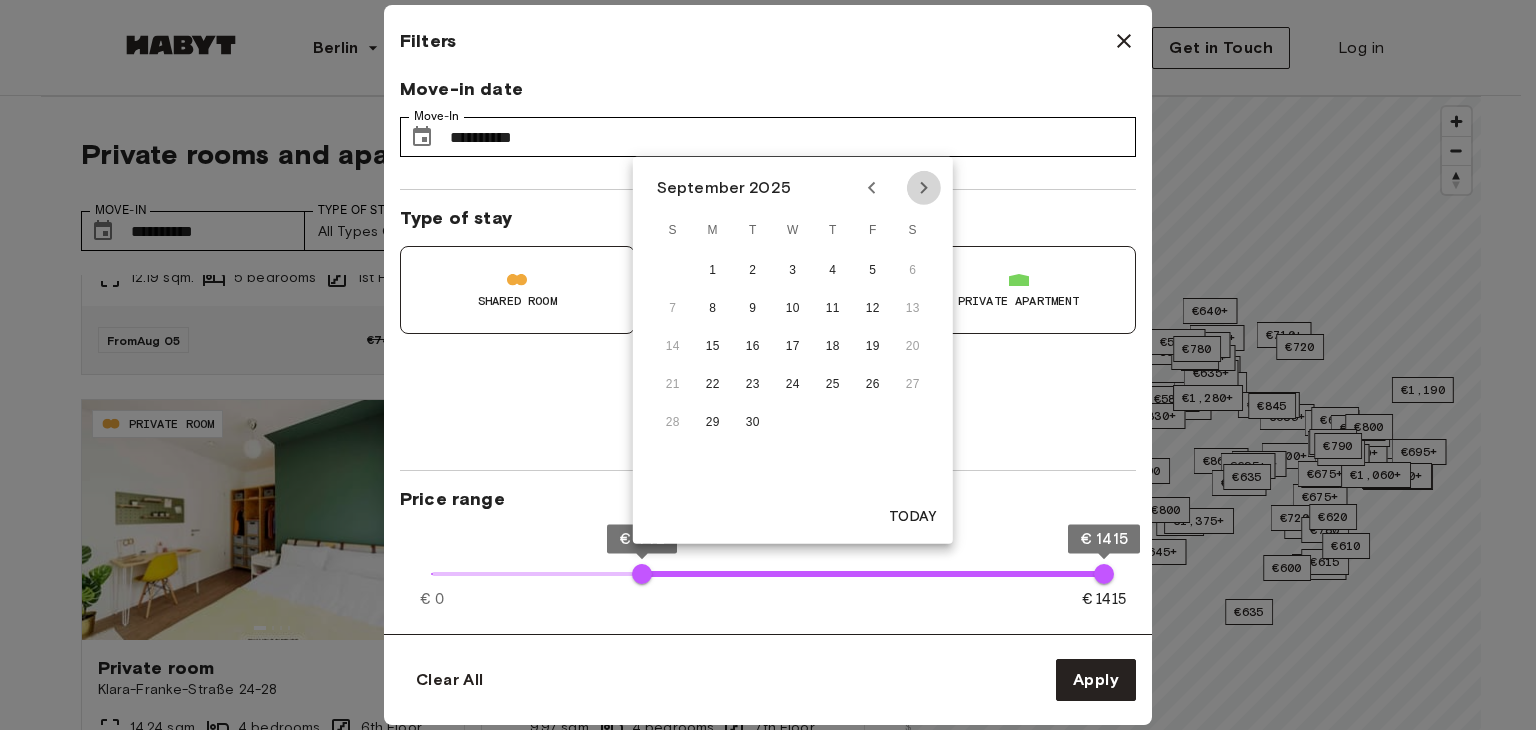 click 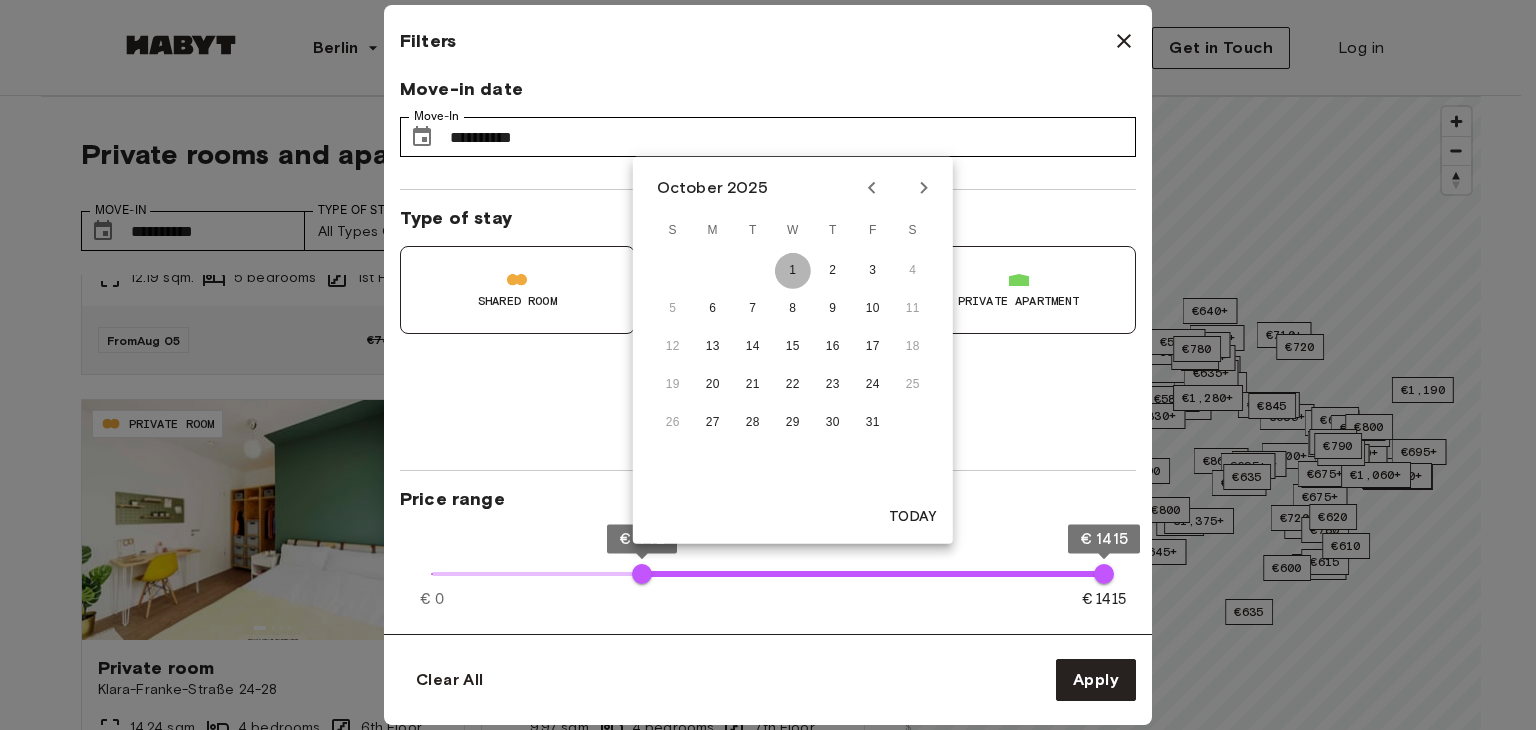 click on "1" at bounding box center (793, 271) 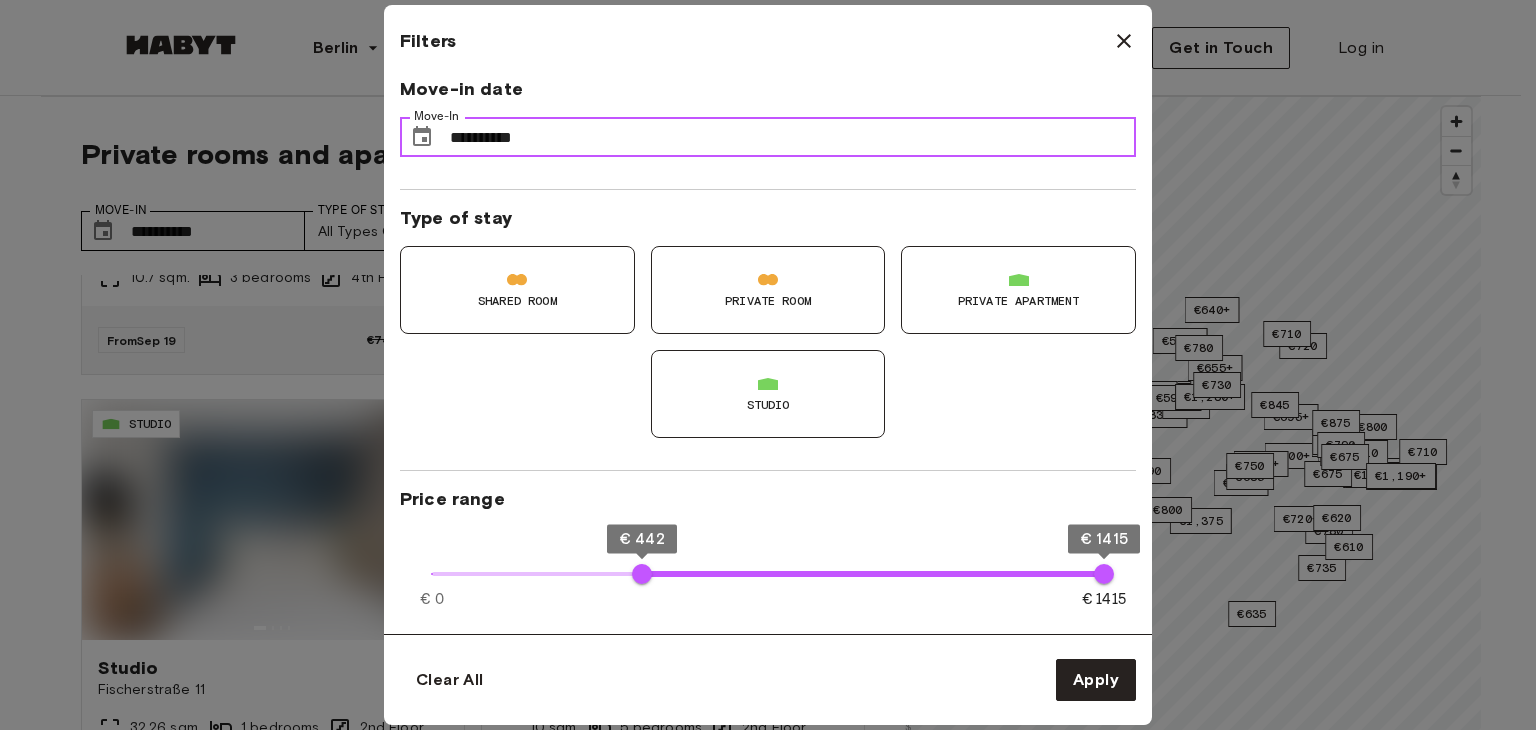 type on "**" 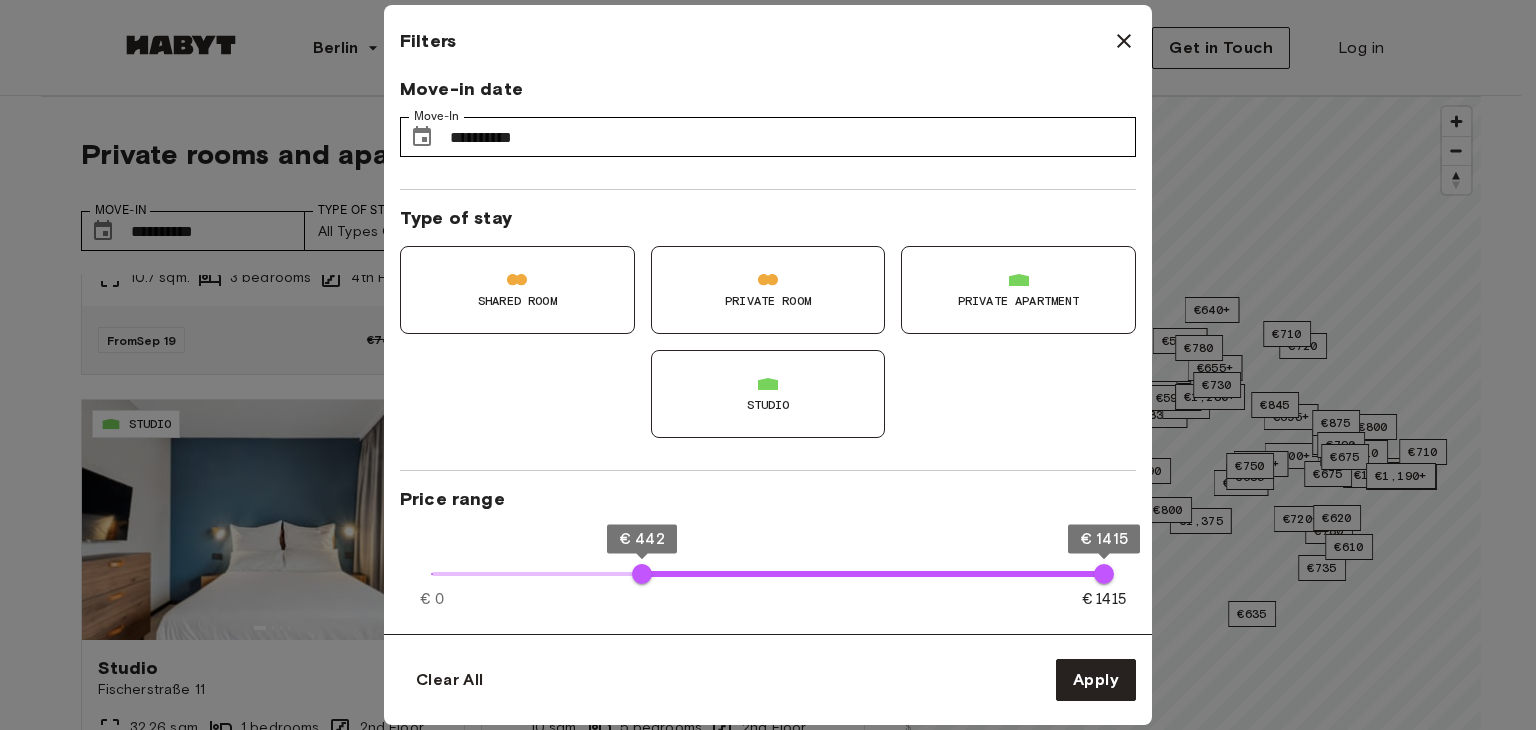 type on "**" 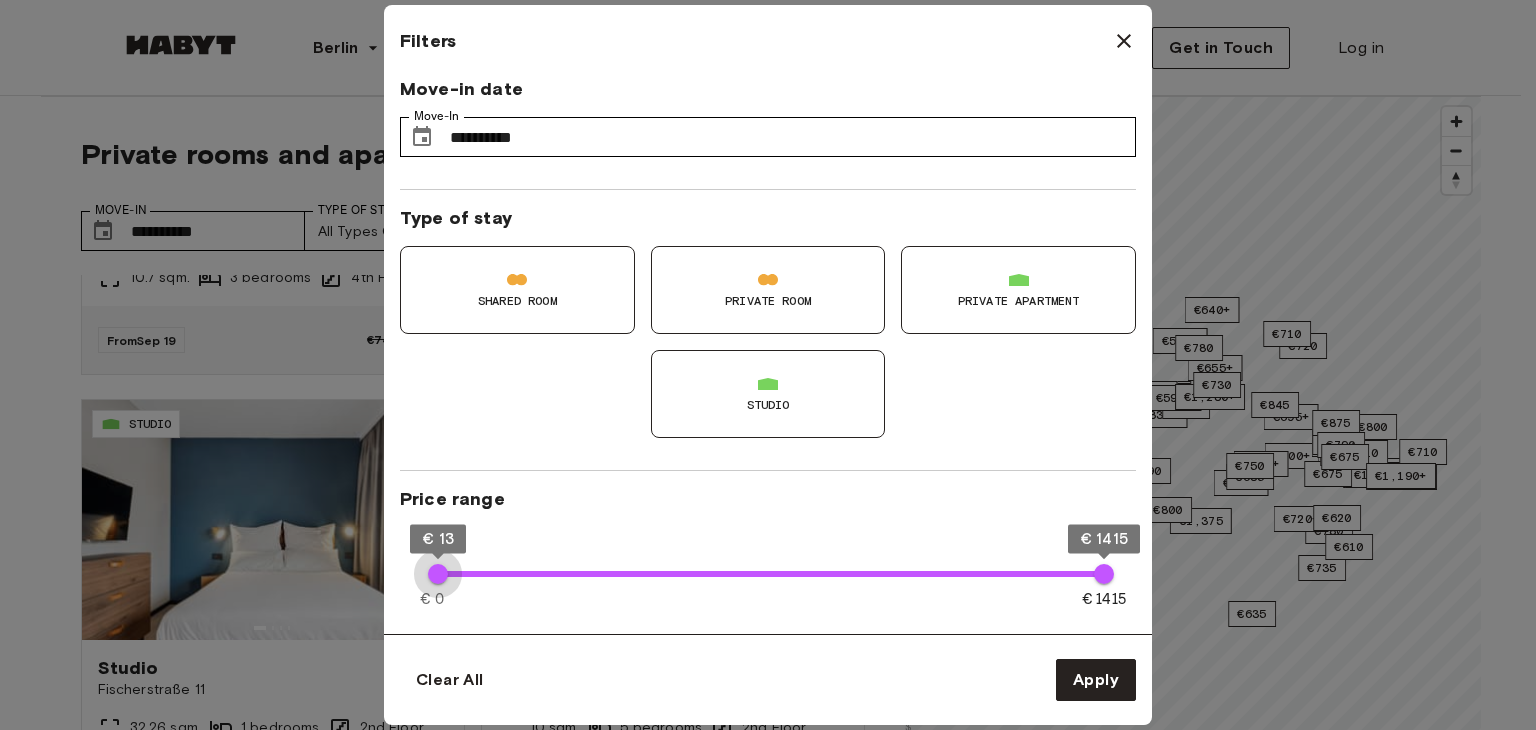 click on "€ 0 € 1415 € 13 € 1415" at bounding box center [768, 574] 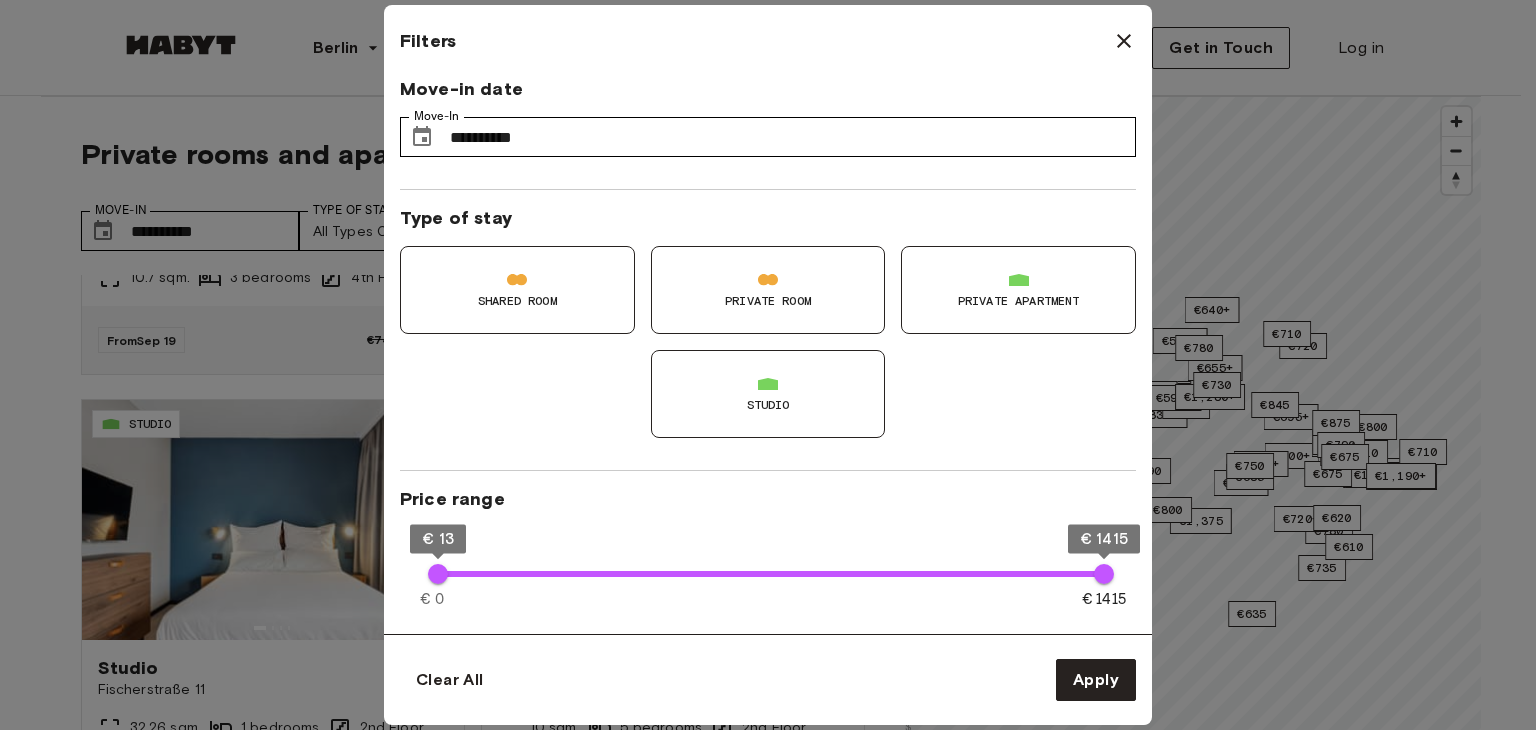 type on "**" 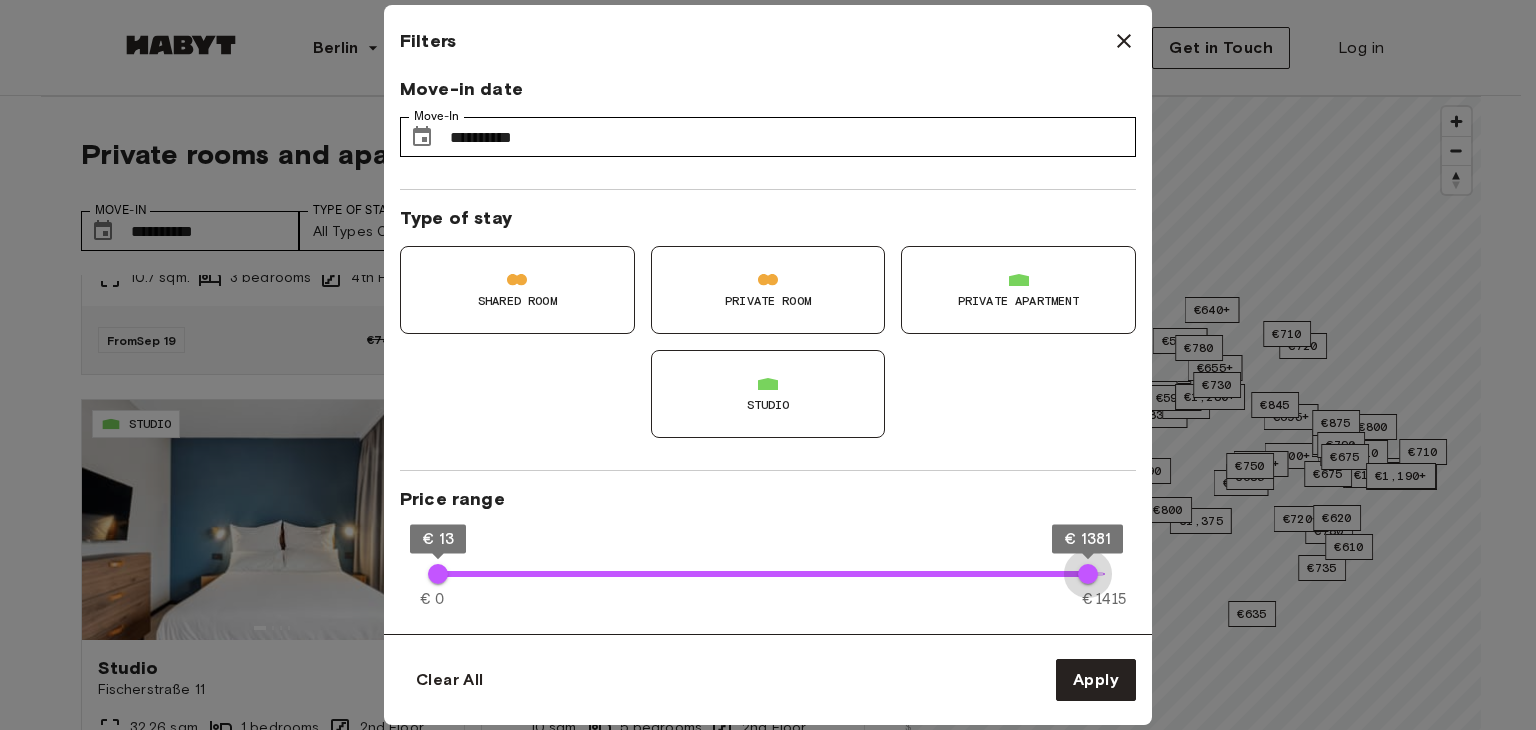 click on "€ 1381" at bounding box center (1088, 574) 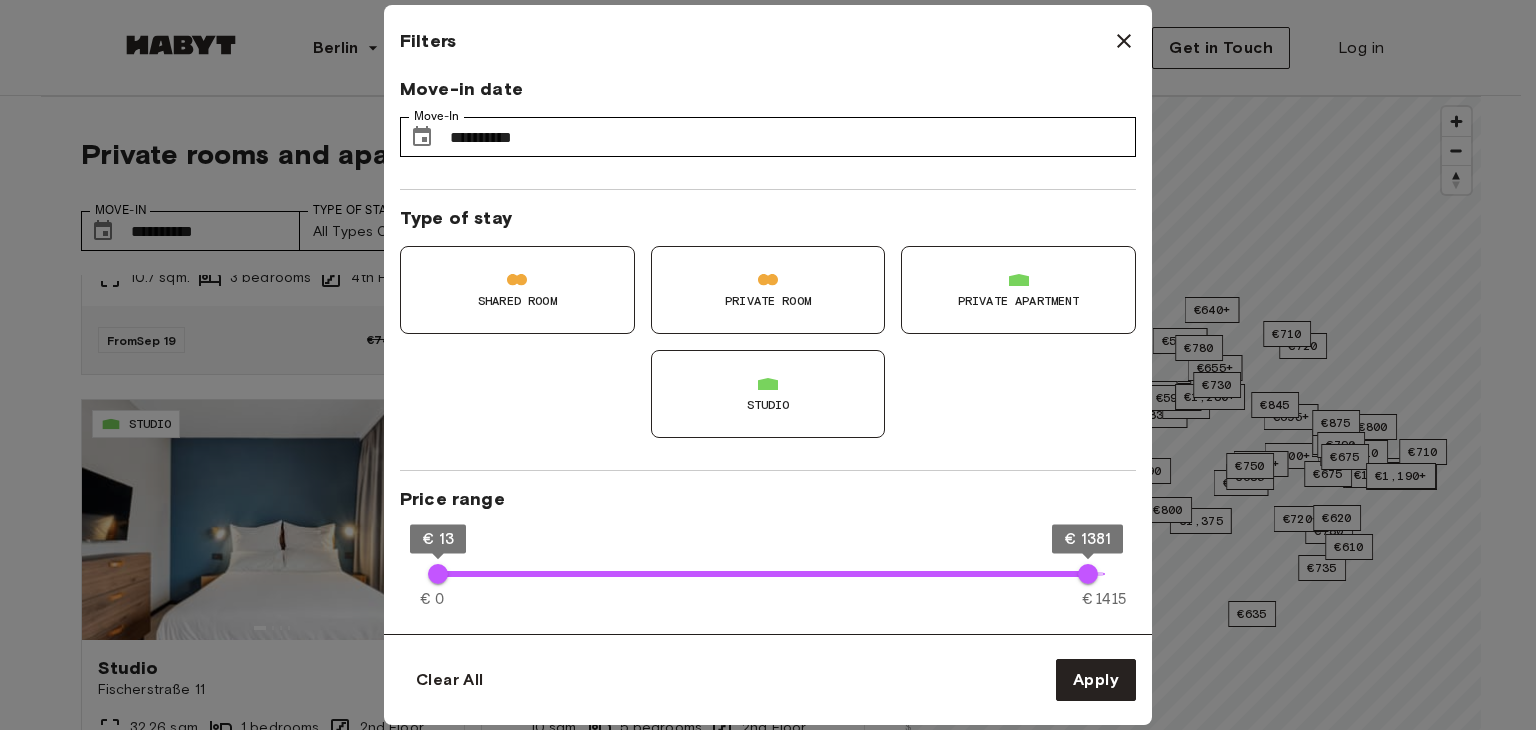 type on "**" 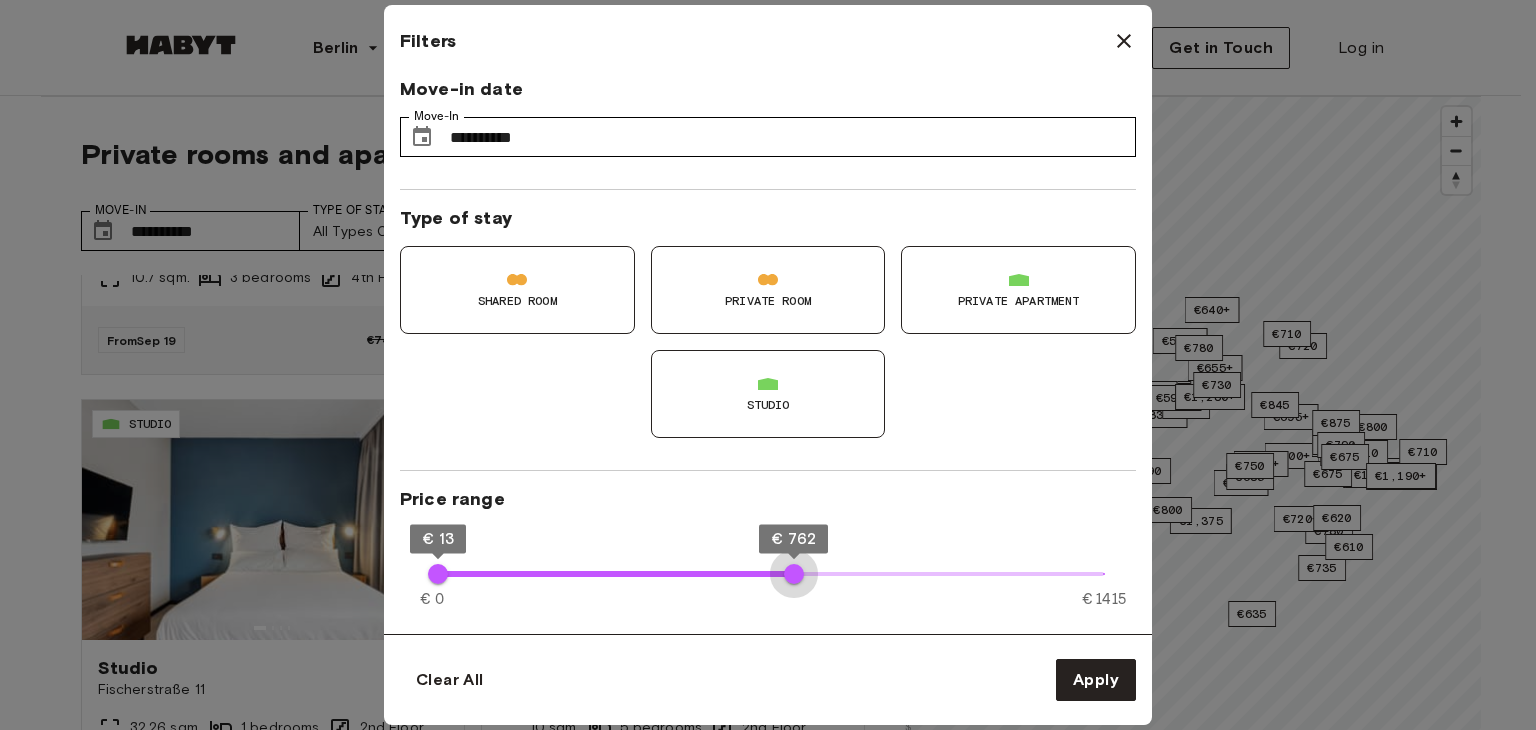 type on "***" 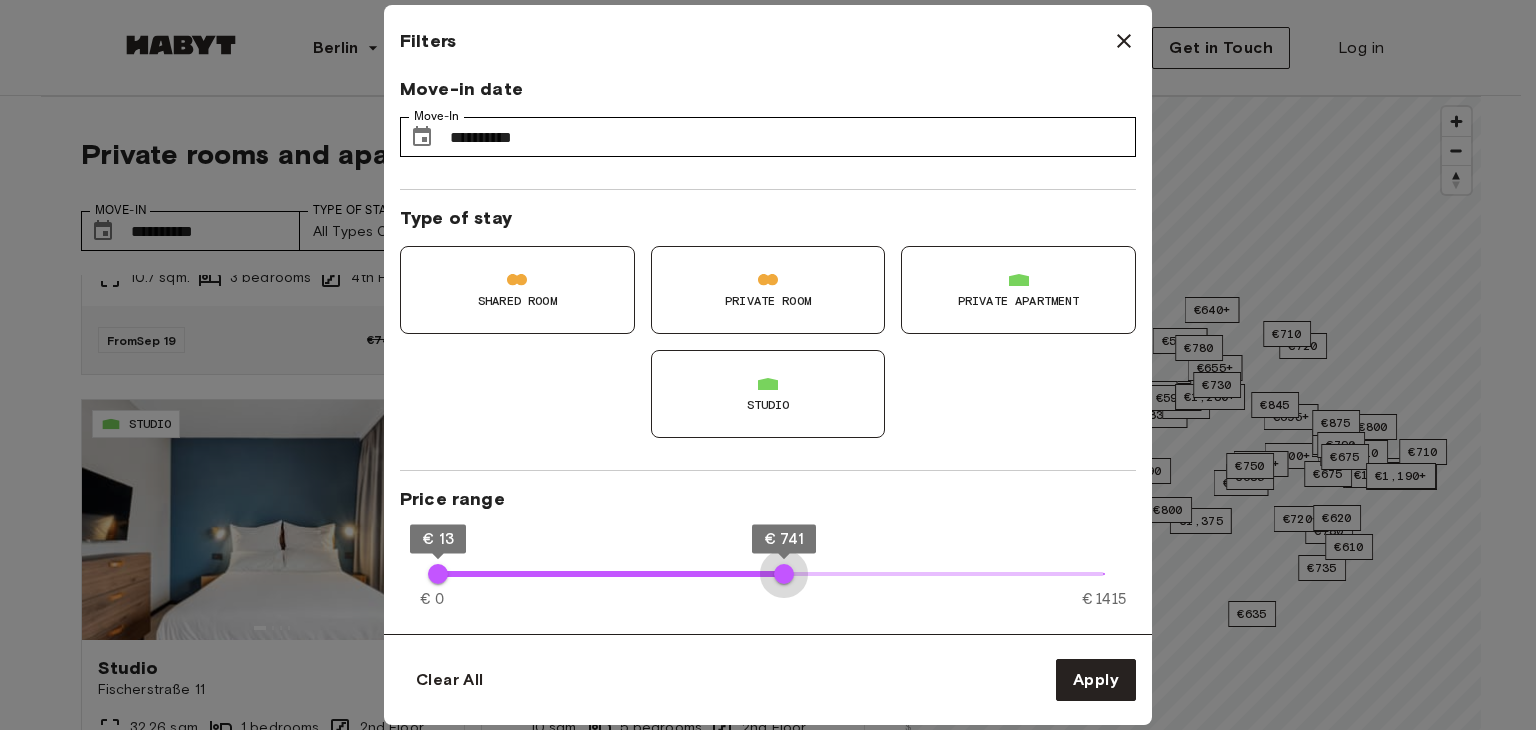 drag, startPoint x: 1088, startPoint y: 573, endPoint x: 784, endPoint y: 603, distance: 305.47668 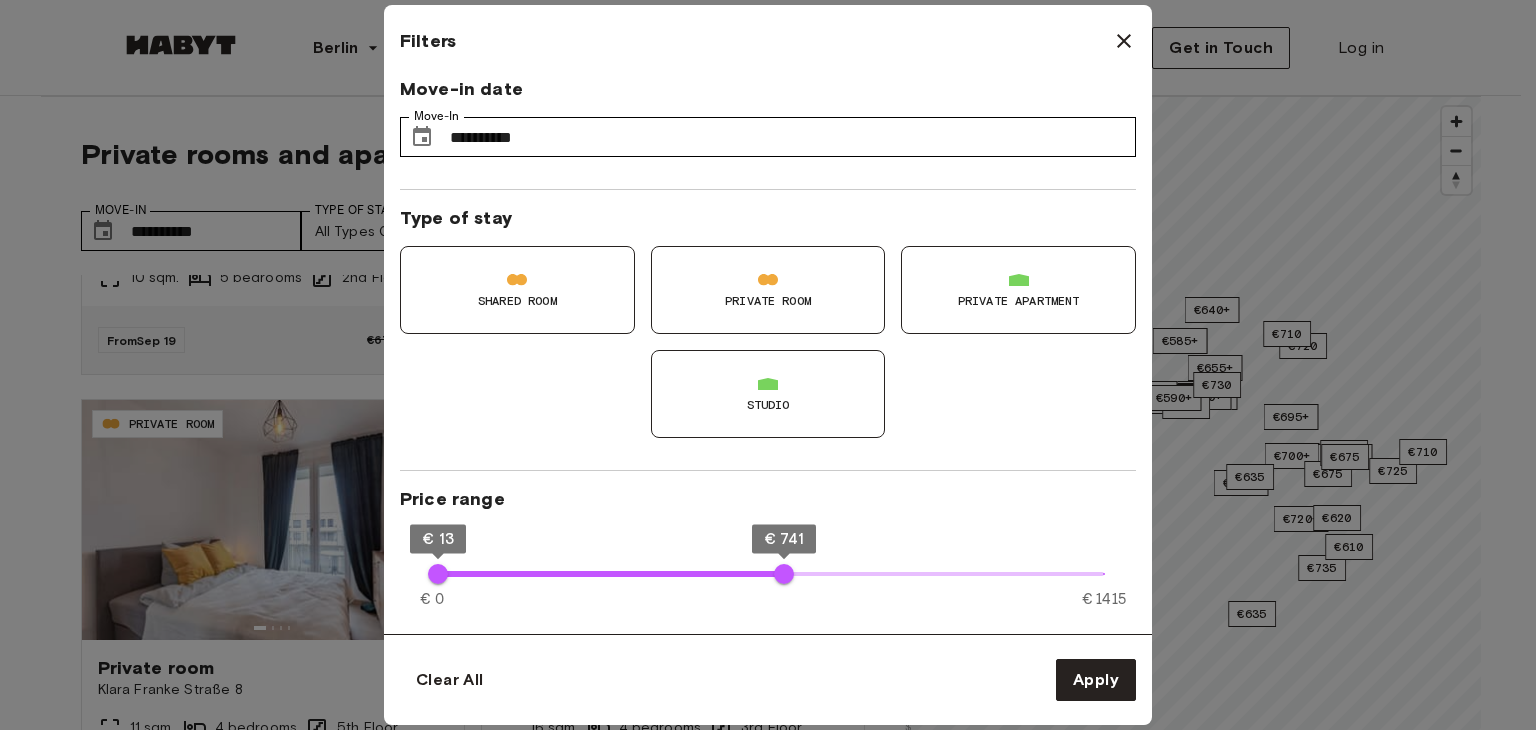 type on "**" 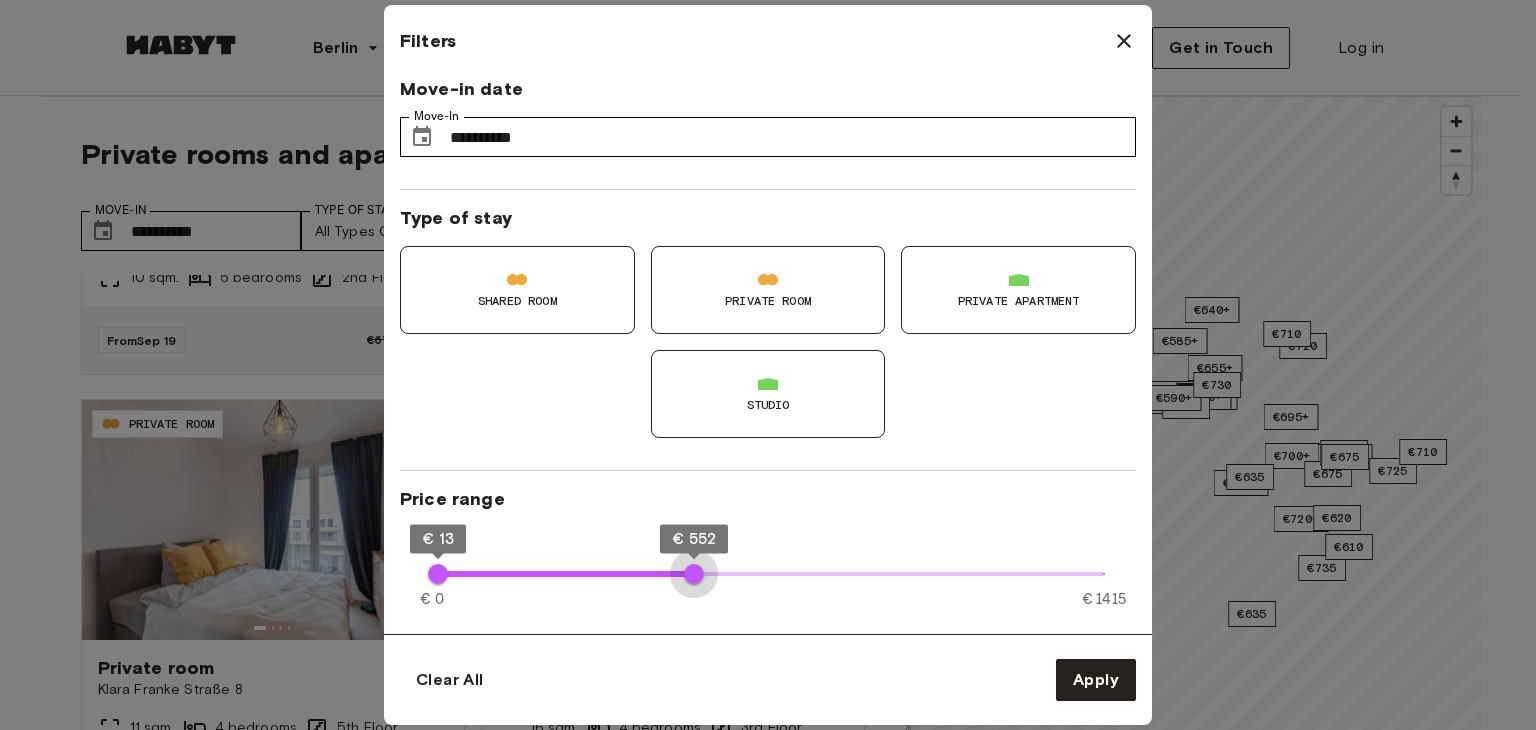 type on "***" 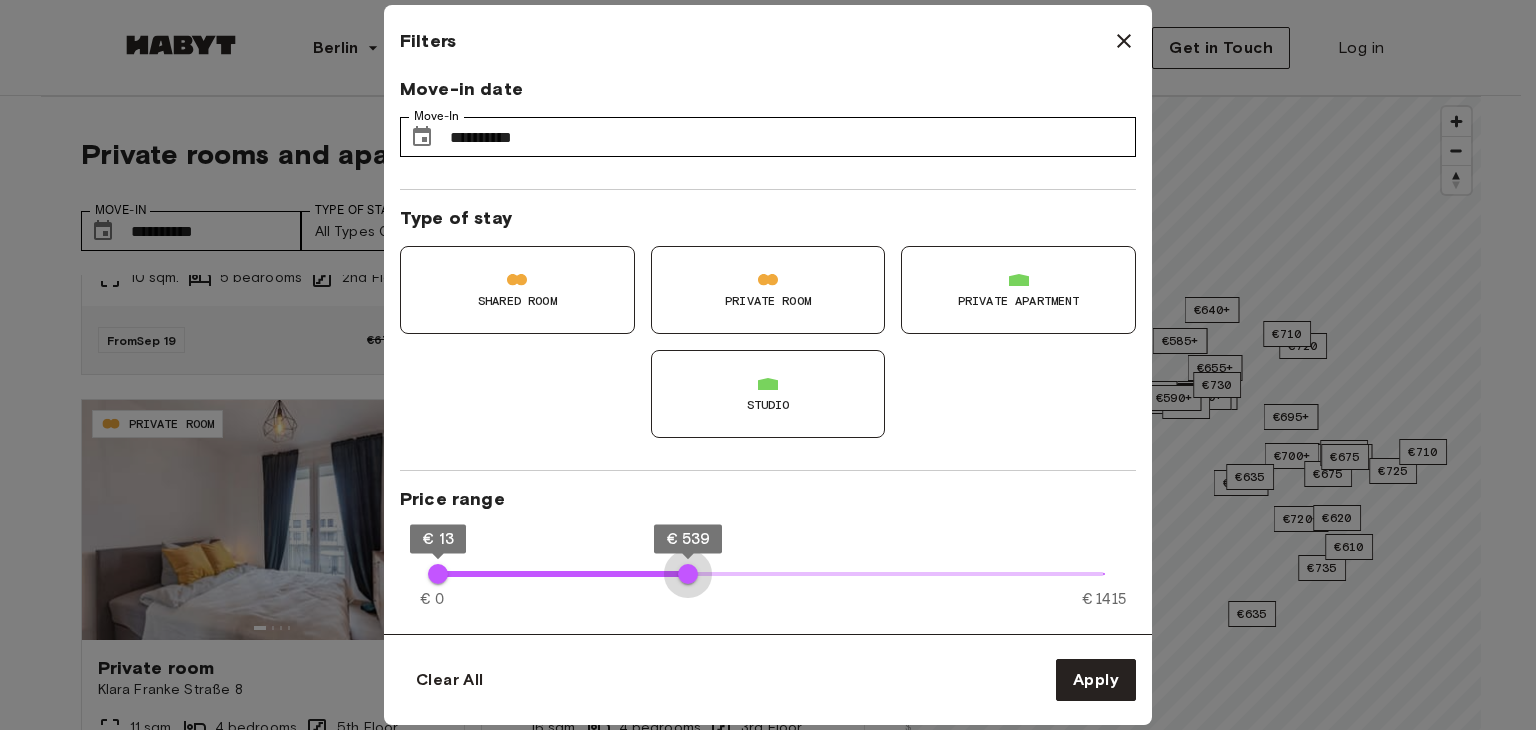 drag, startPoint x: 780, startPoint y: 569, endPoint x: 688, endPoint y: 584, distance: 93.214806 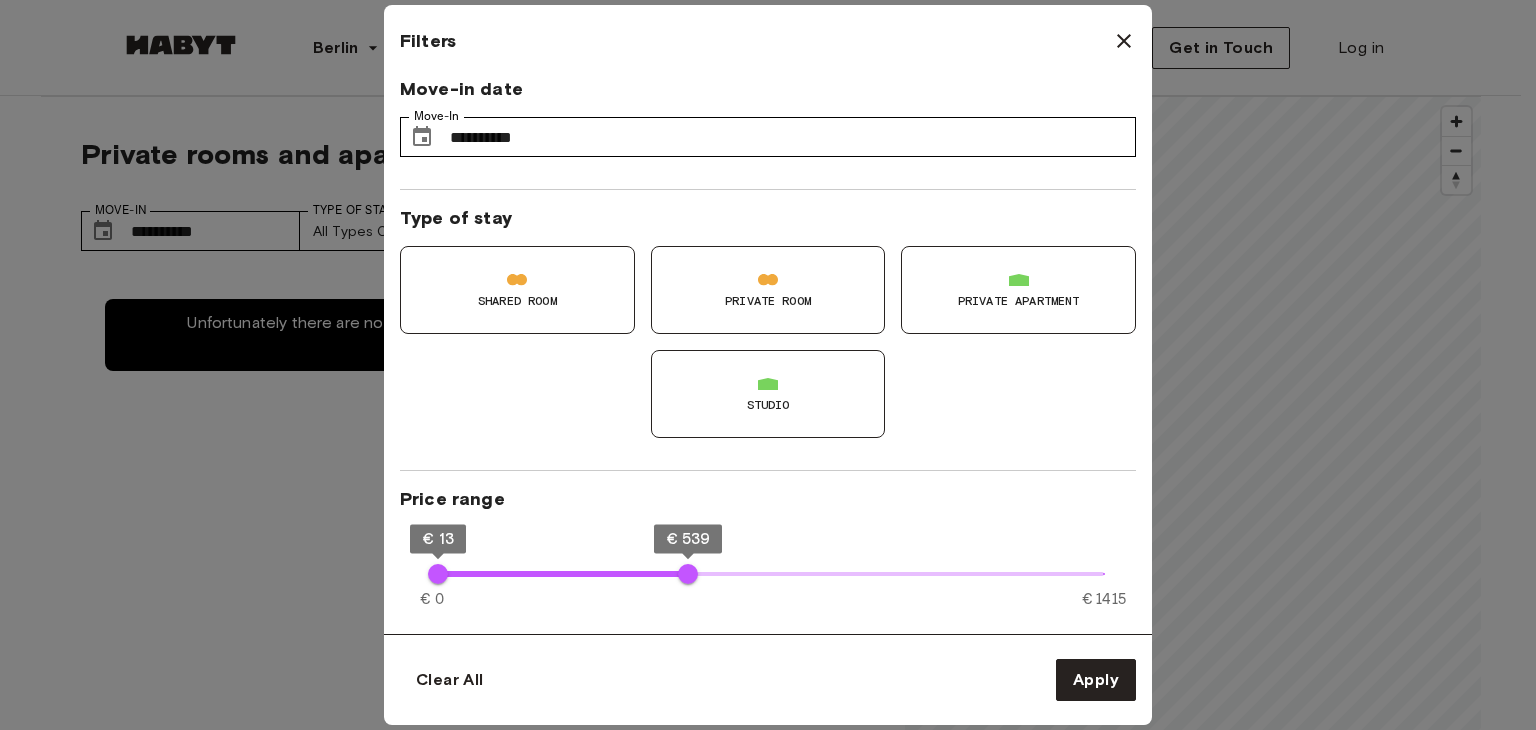 scroll, scrollTop: 0, scrollLeft: 0, axis: both 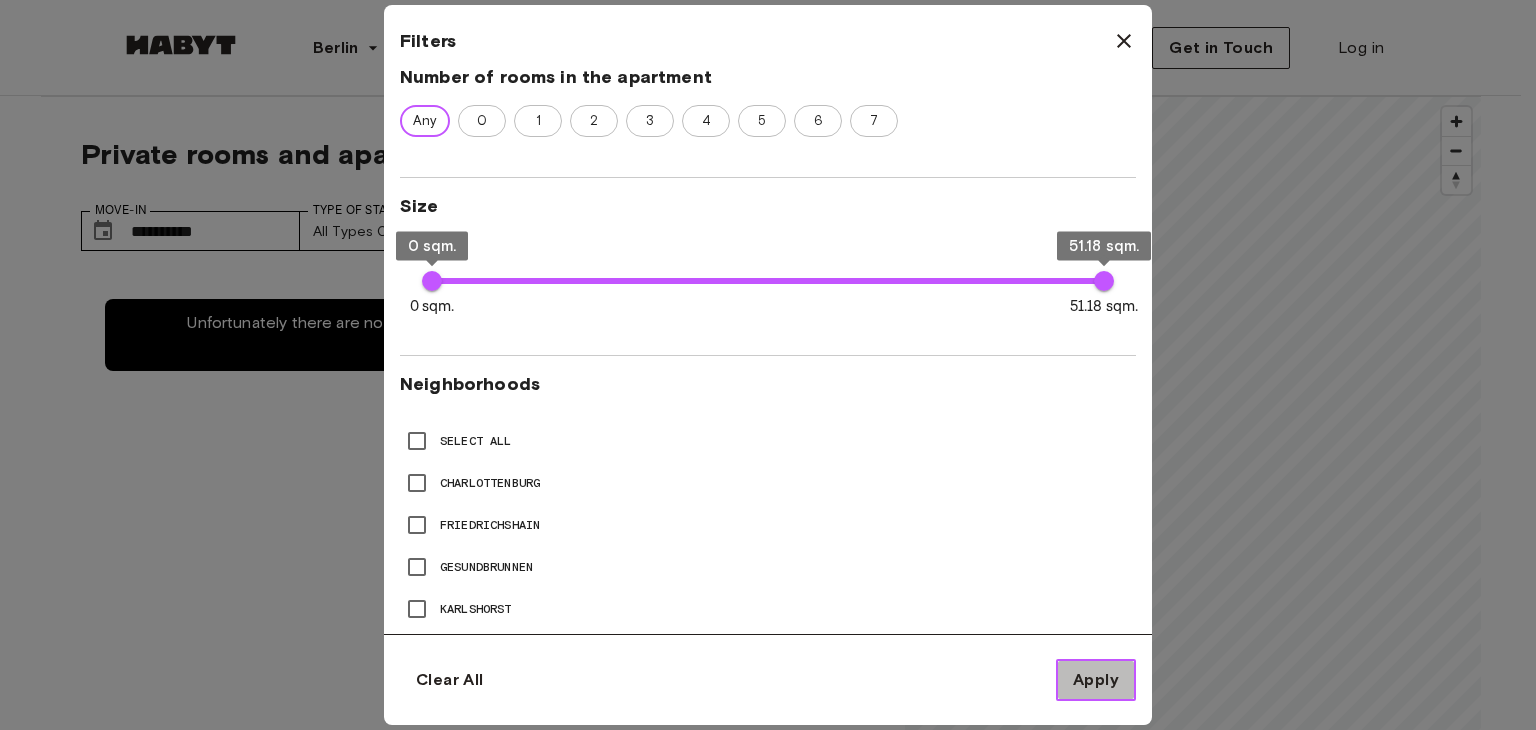 click on "Apply" at bounding box center [1096, 680] 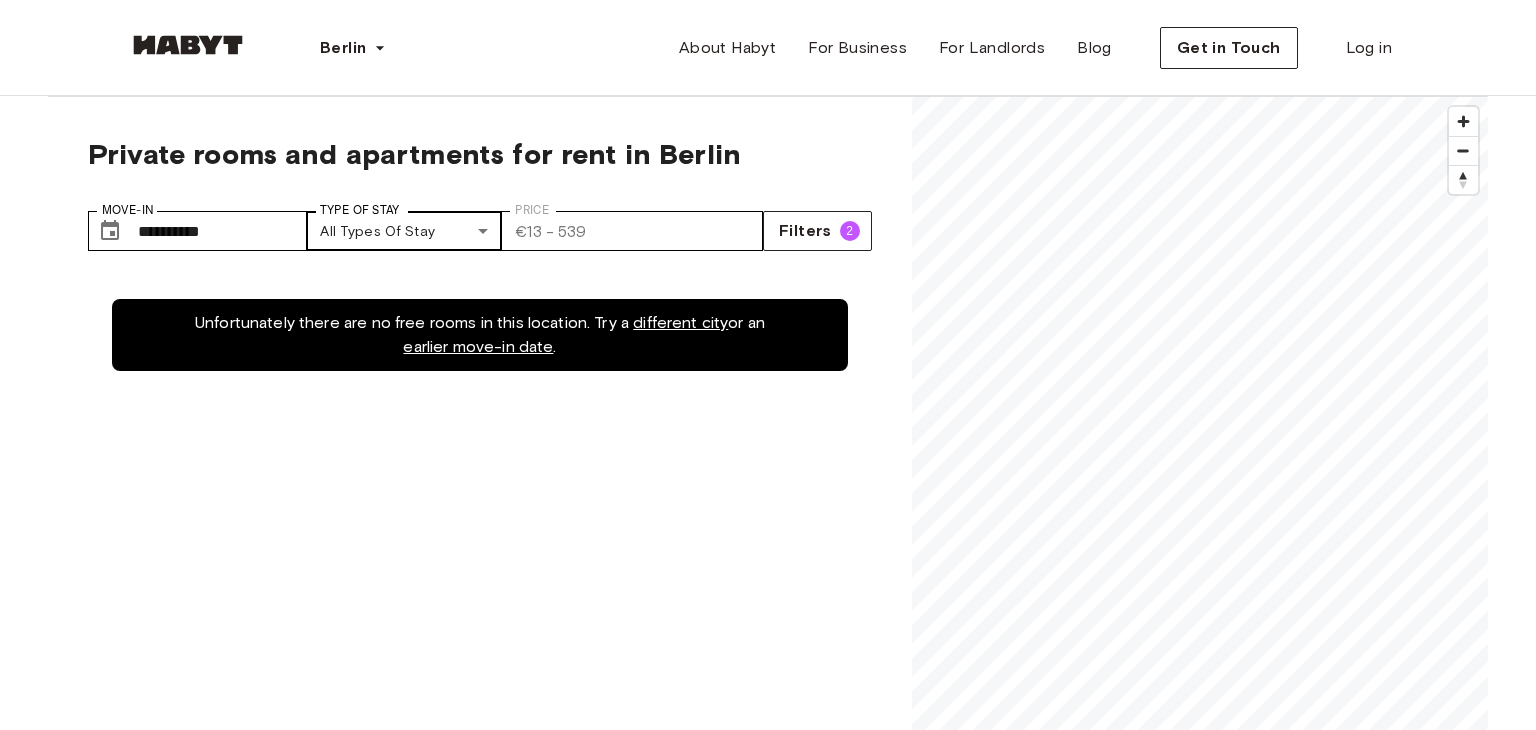 click on "**********" at bounding box center (768, 2372) 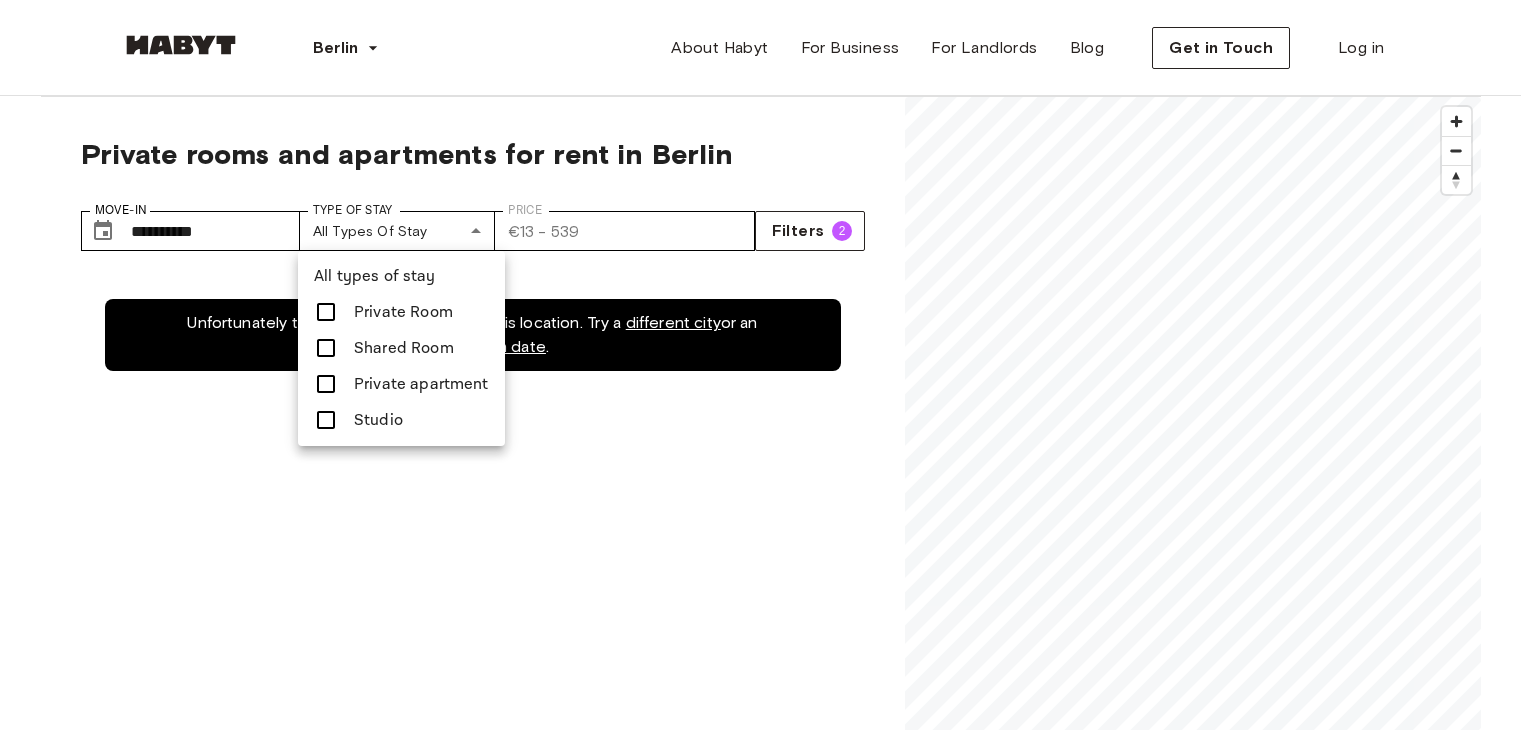 click on "Private Room" at bounding box center (403, 312) 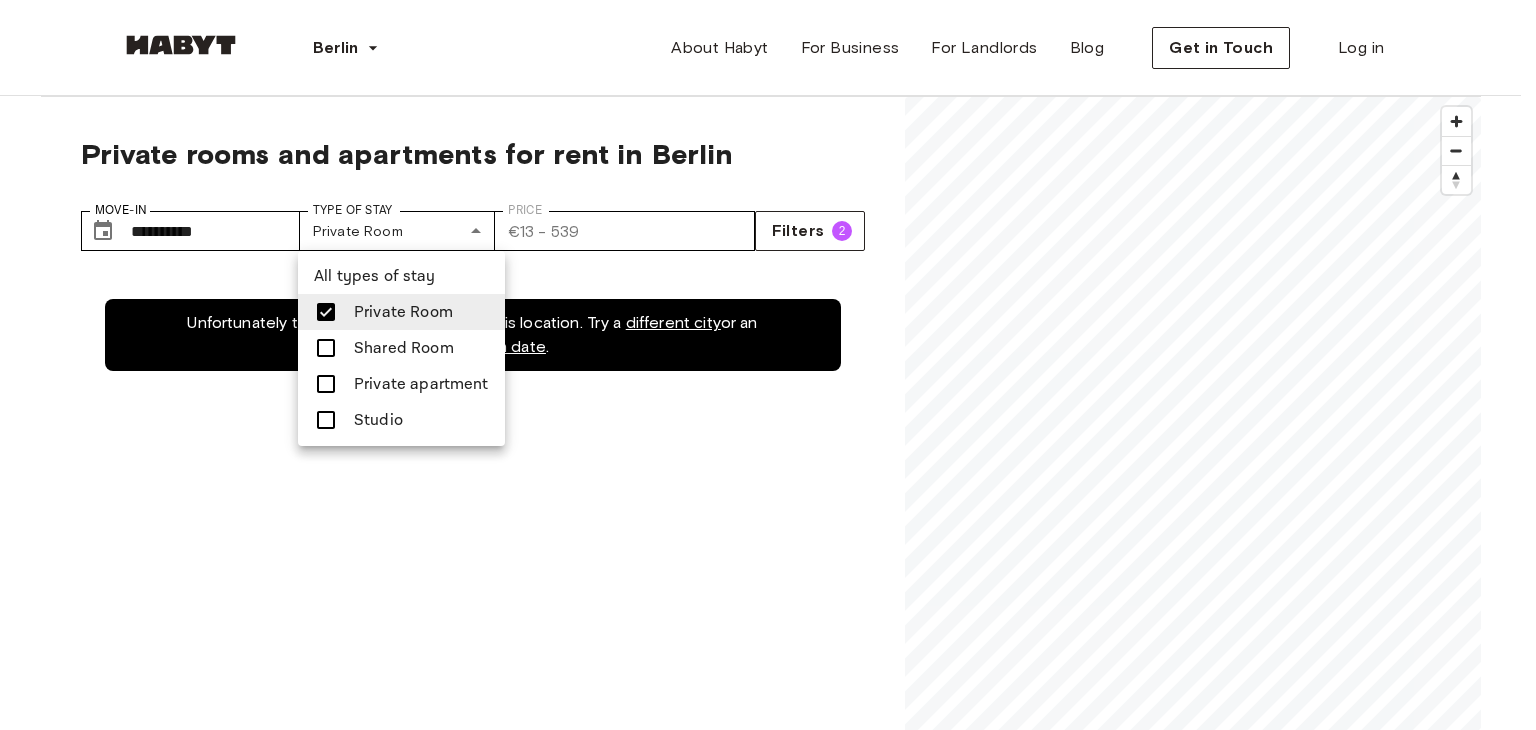 drag, startPoint x: 405, startPoint y: 349, endPoint x: 428, endPoint y: 388, distance: 45.276924 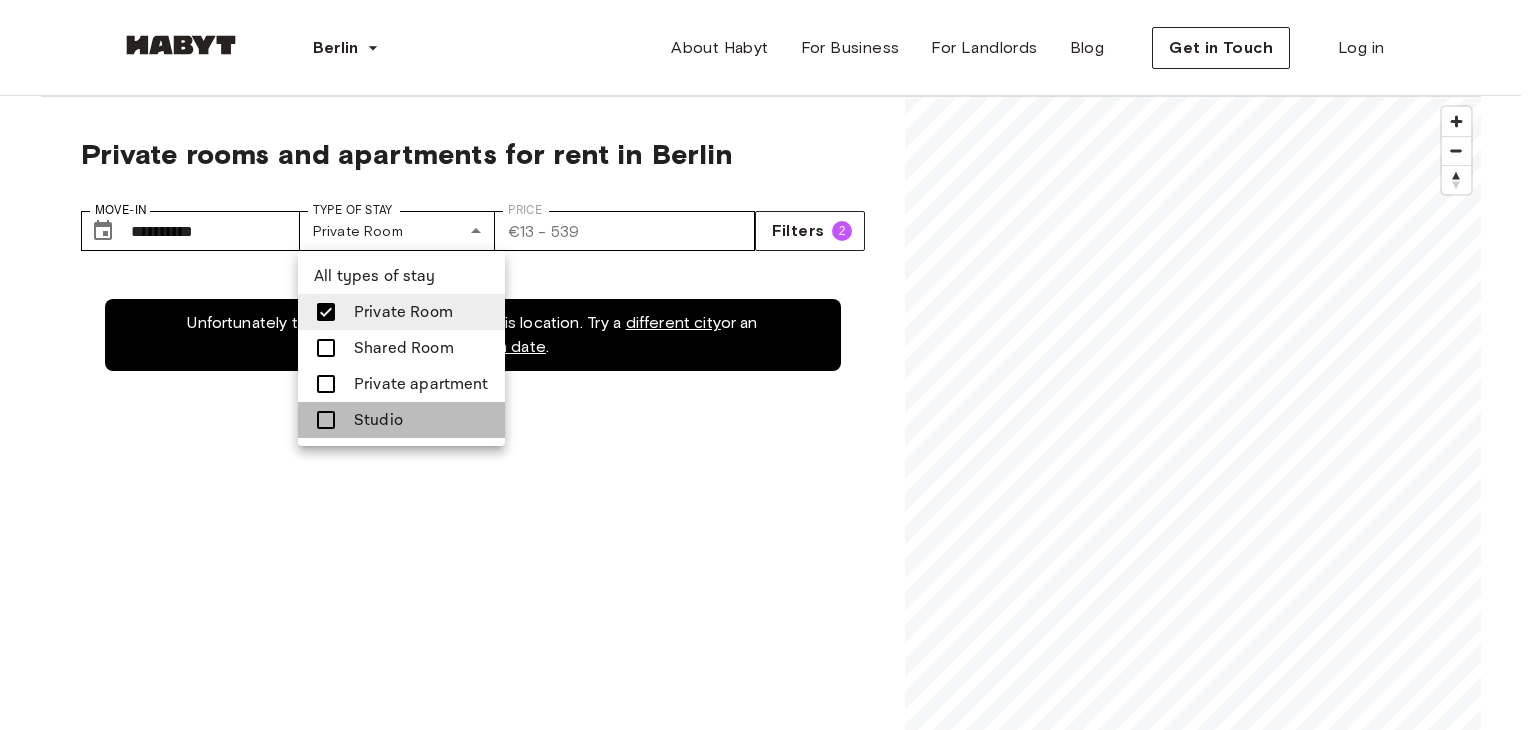 click on "Studio" at bounding box center [401, 420] 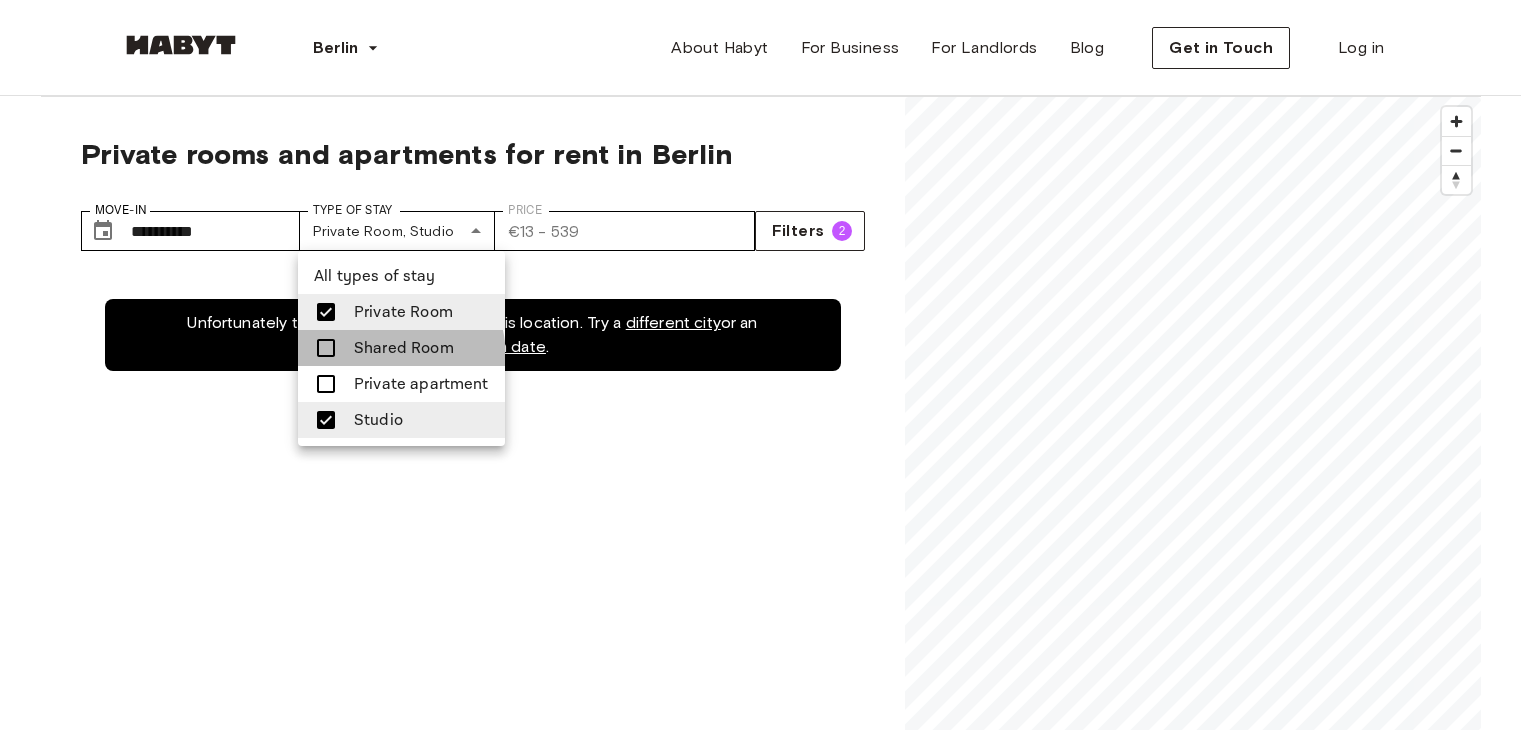 click on "Shared Room" at bounding box center [404, 348] 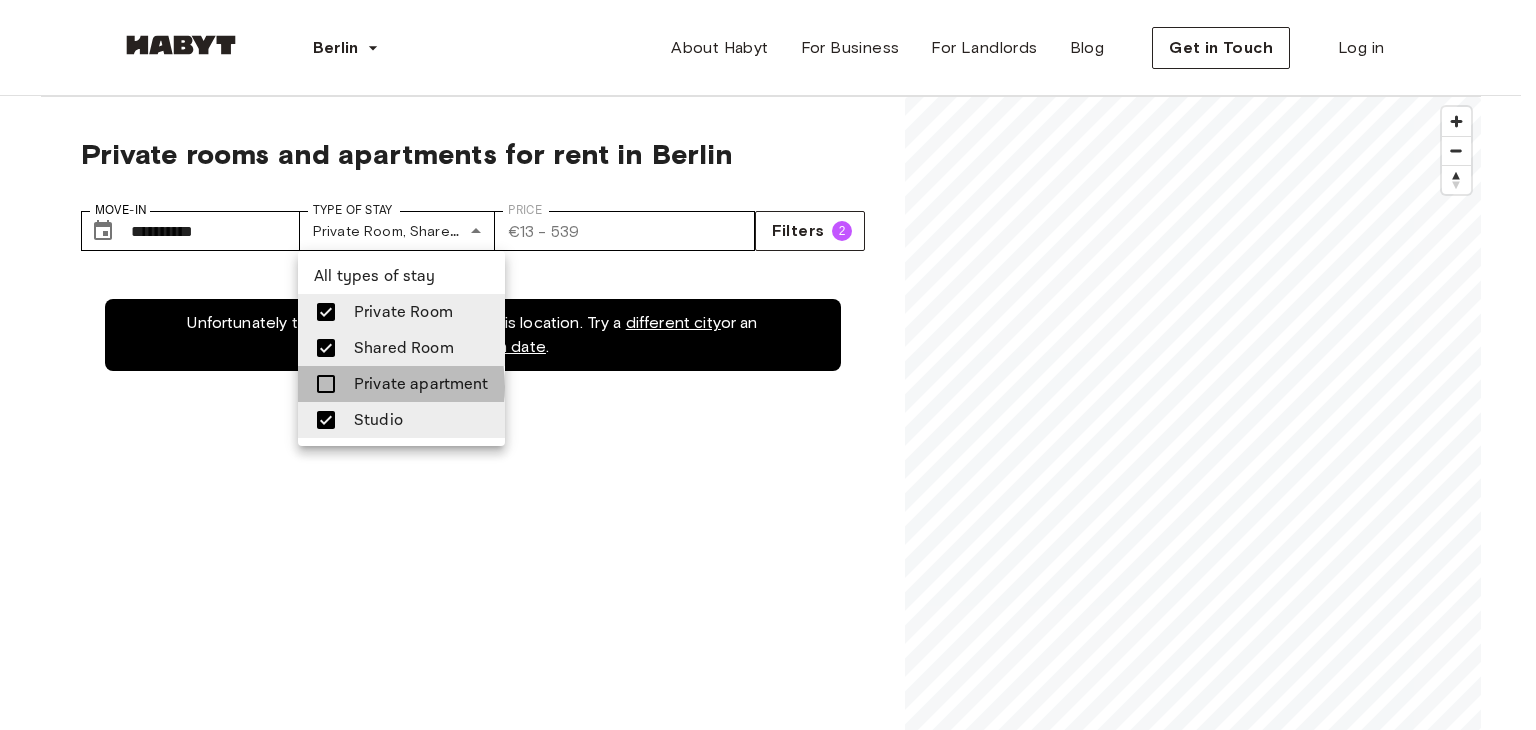 click on "Private apartment" at bounding box center [421, 384] 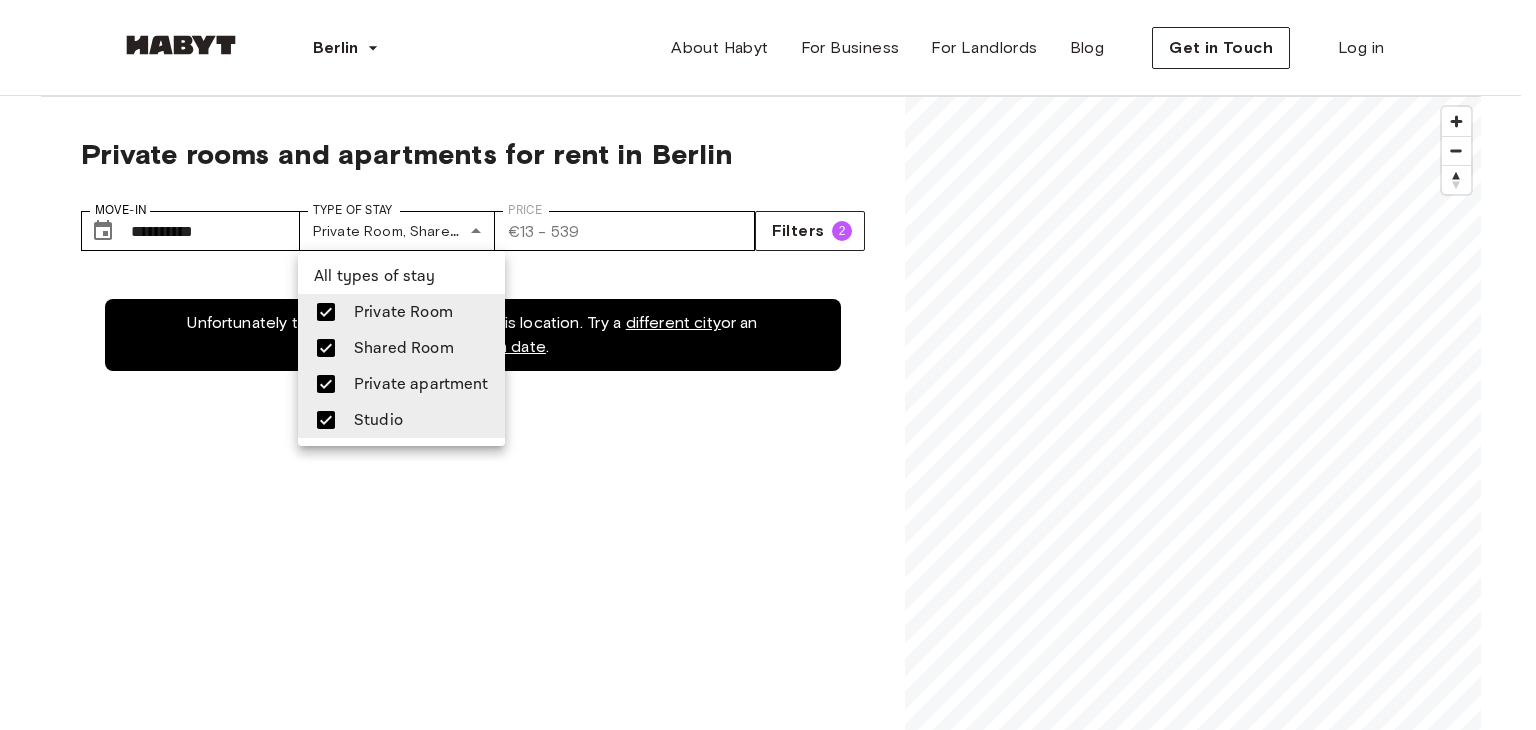 type 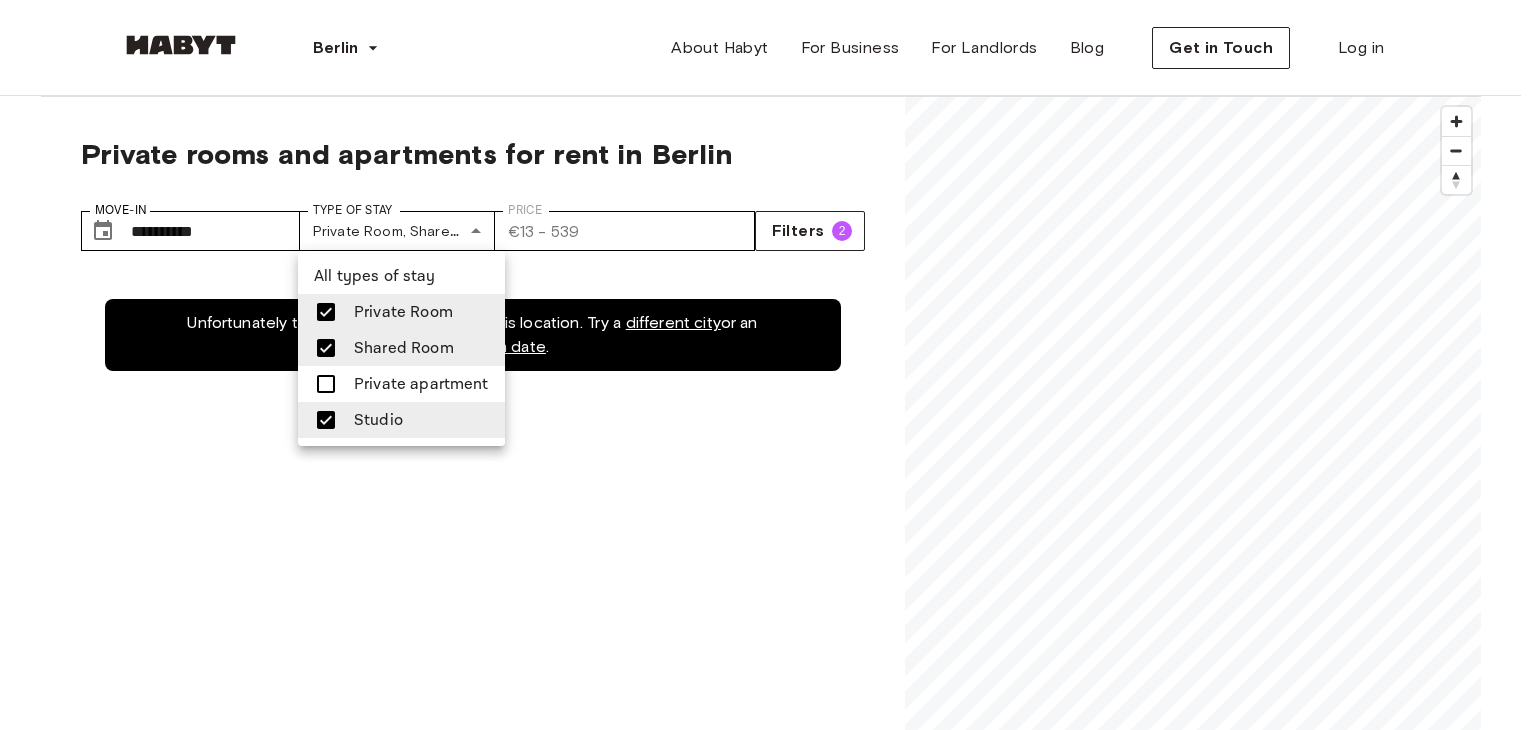 click at bounding box center (768, 365) 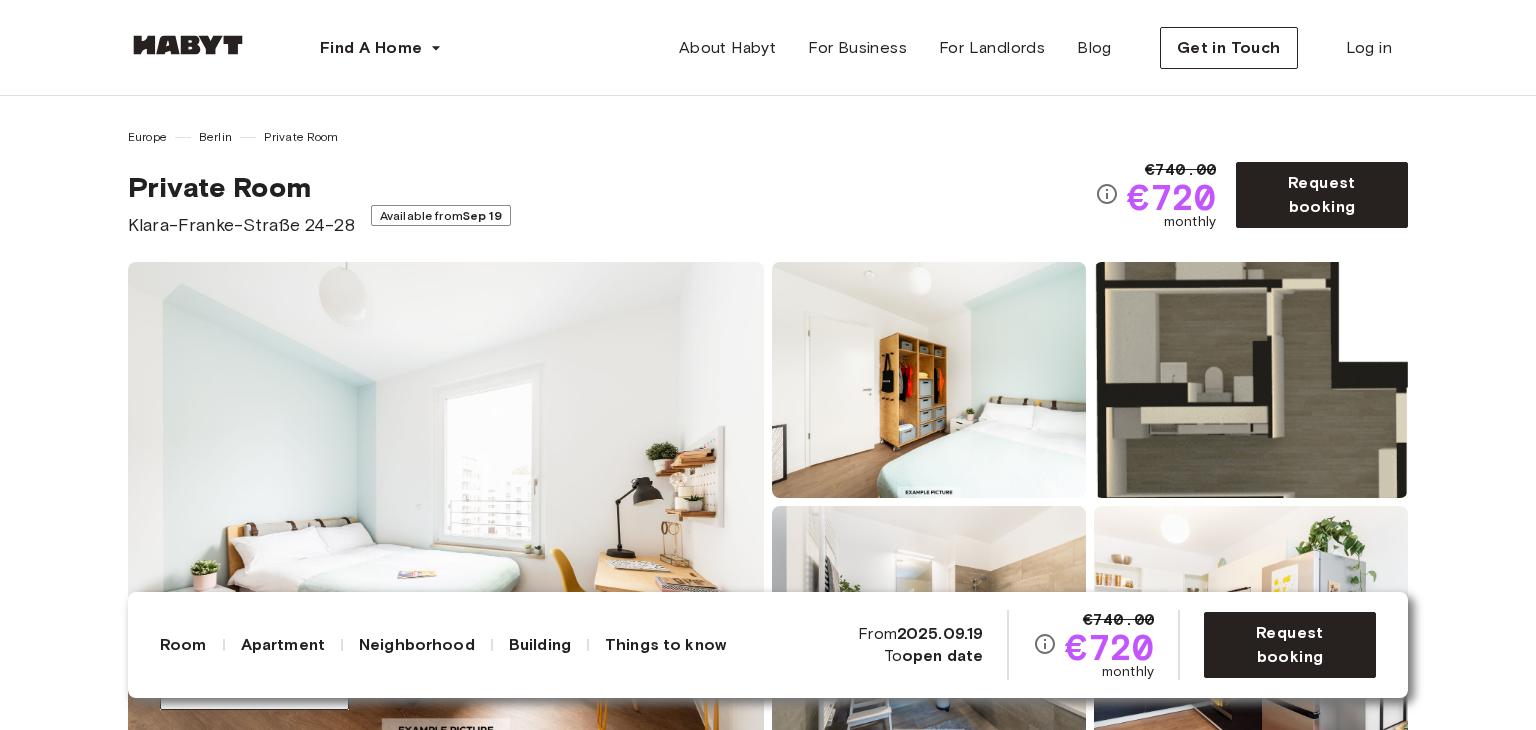 scroll, scrollTop: 0, scrollLeft: 0, axis: both 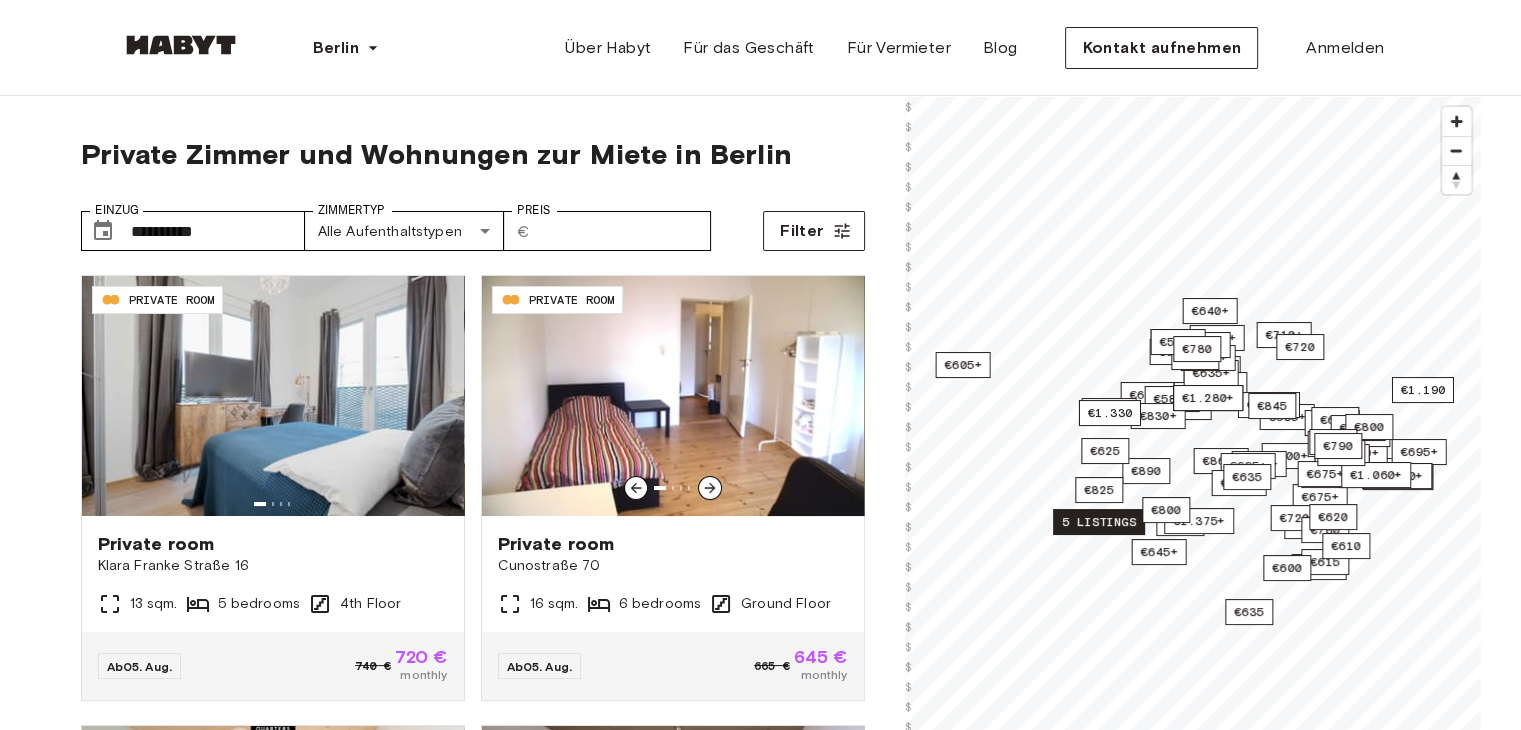 type on "**********" 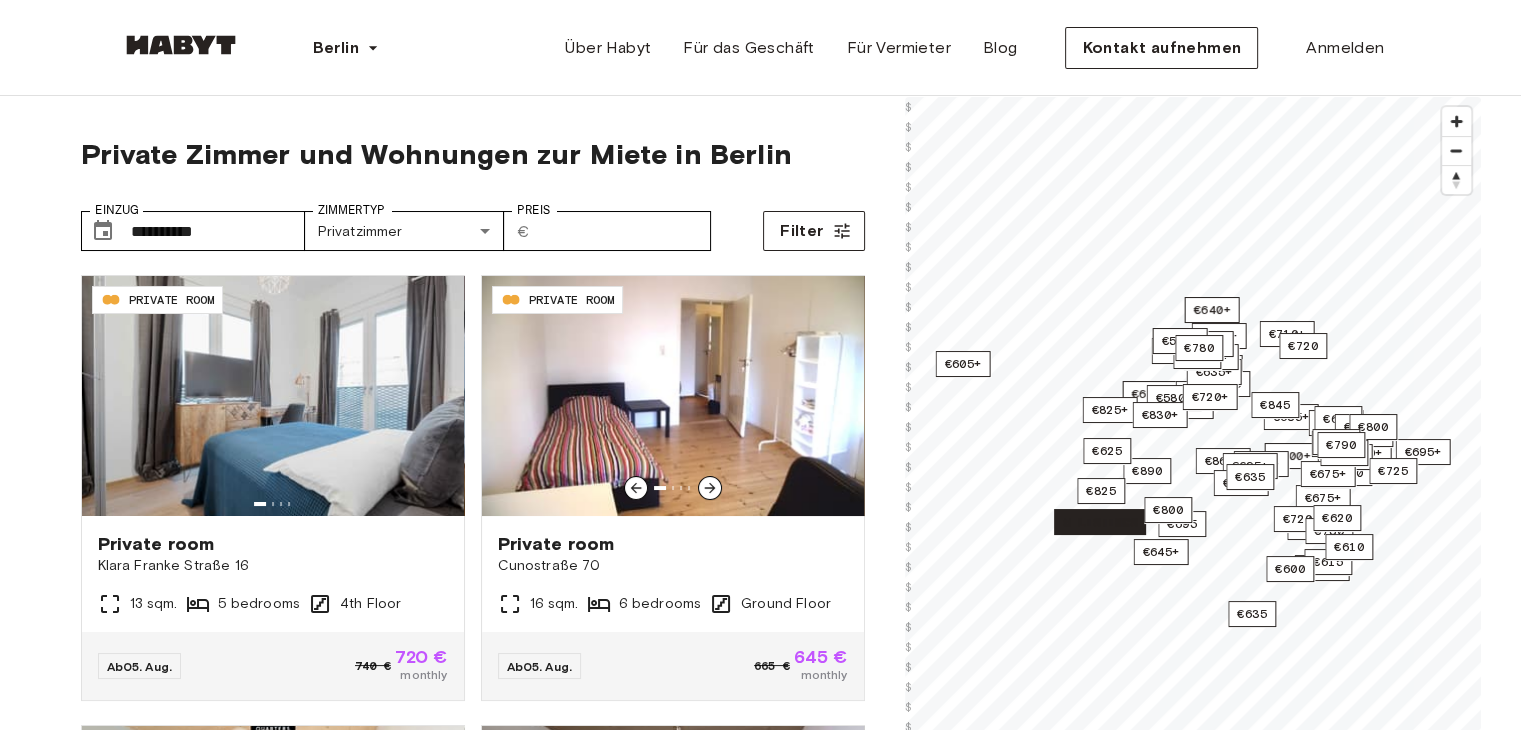 scroll, scrollTop: 187, scrollLeft: 0, axis: vertical 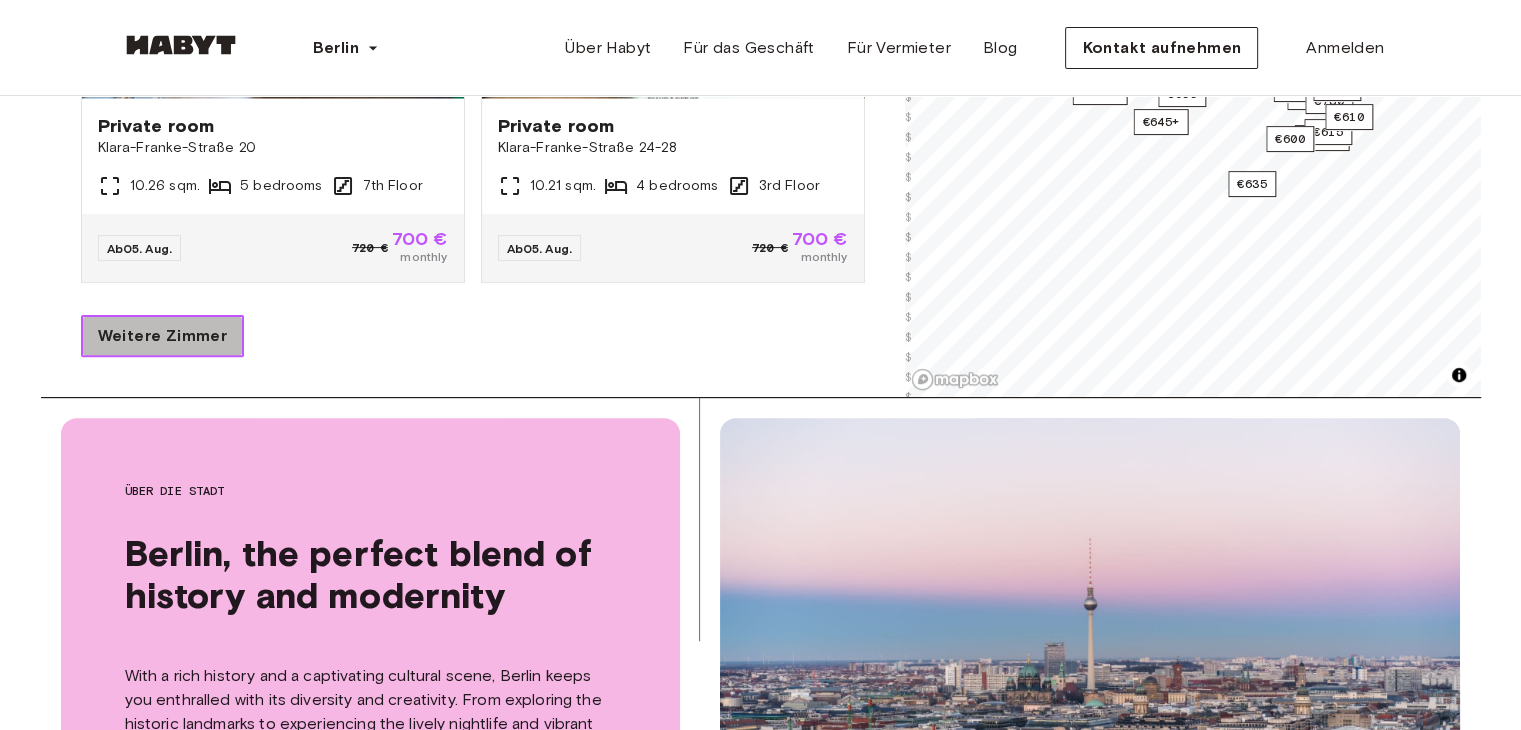 click on "Weitere Zimmer" at bounding box center [163, 336] 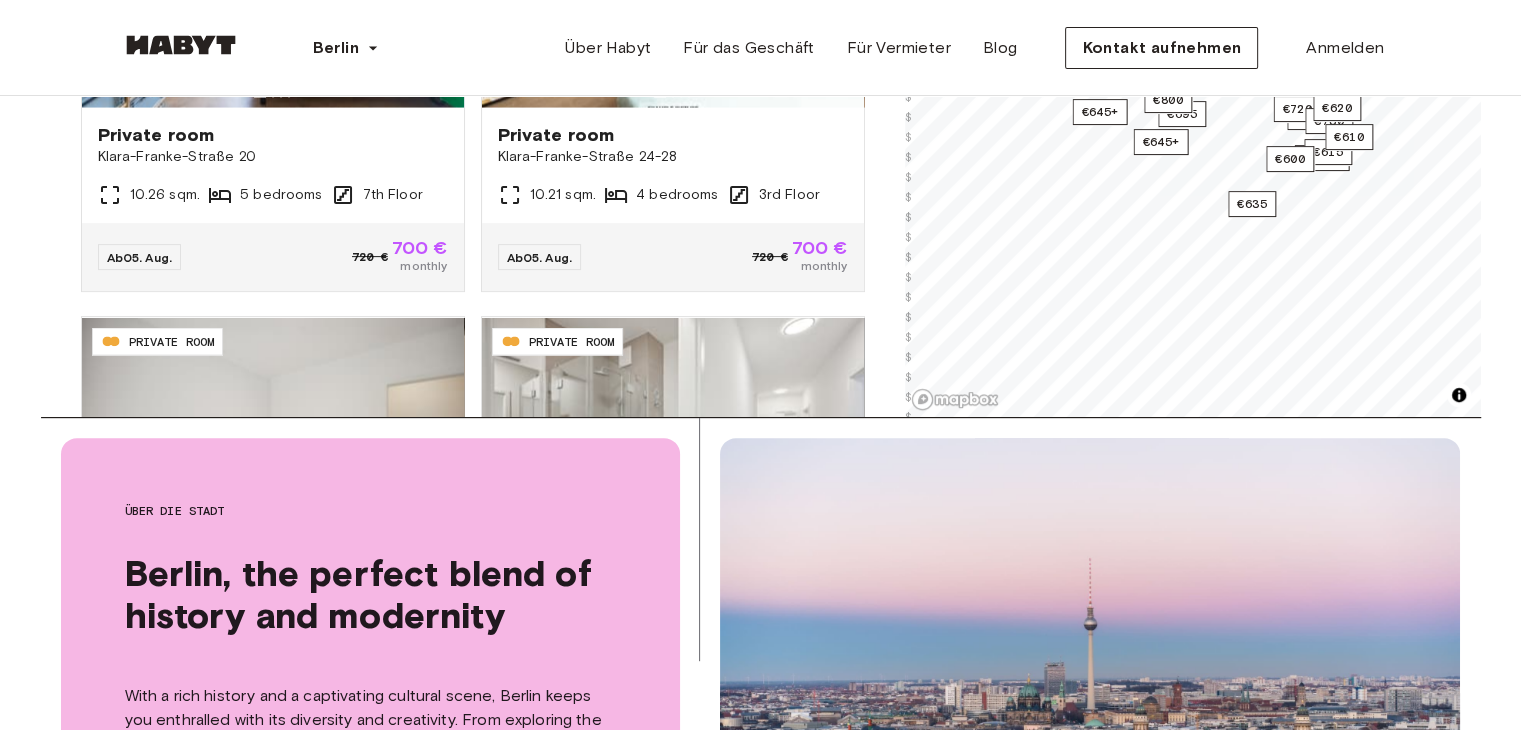 scroll, scrollTop: 503, scrollLeft: 0, axis: vertical 